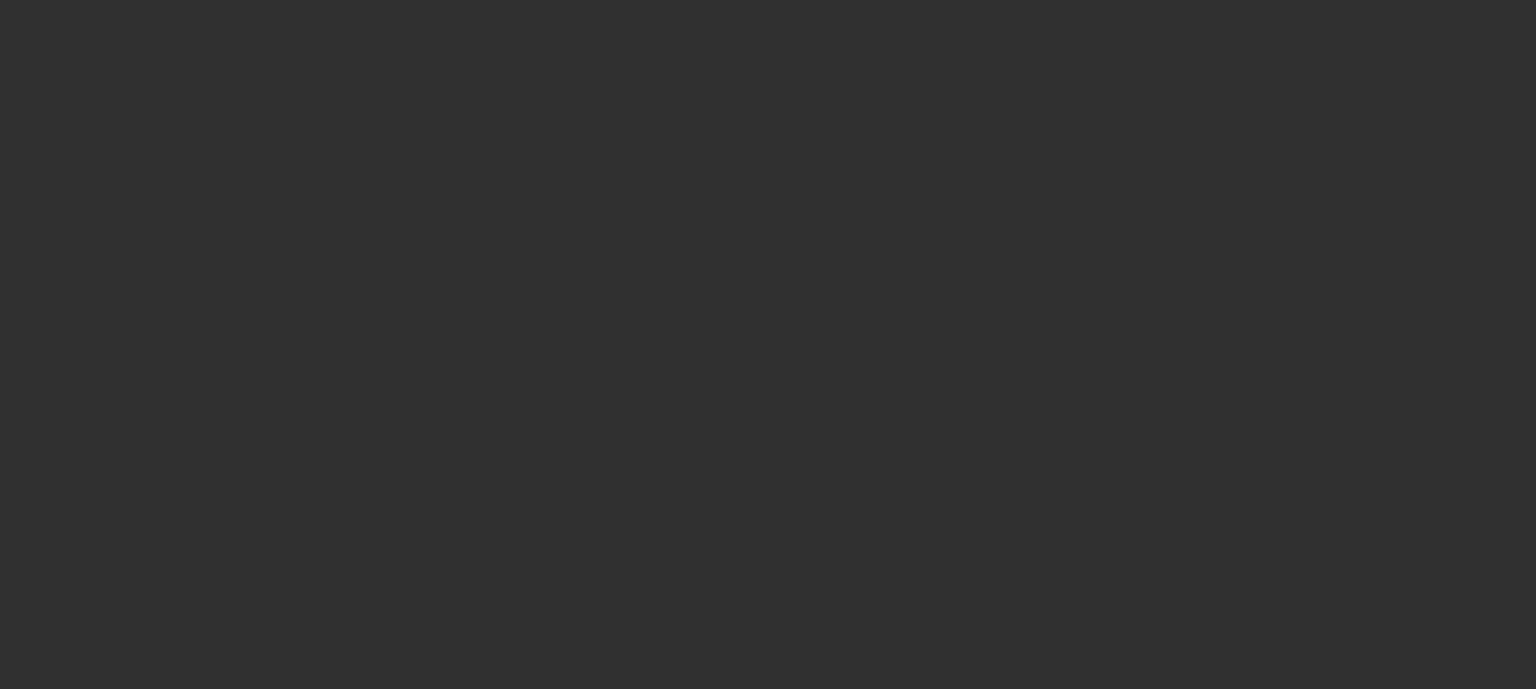 scroll, scrollTop: 0, scrollLeft: 0, axis: both 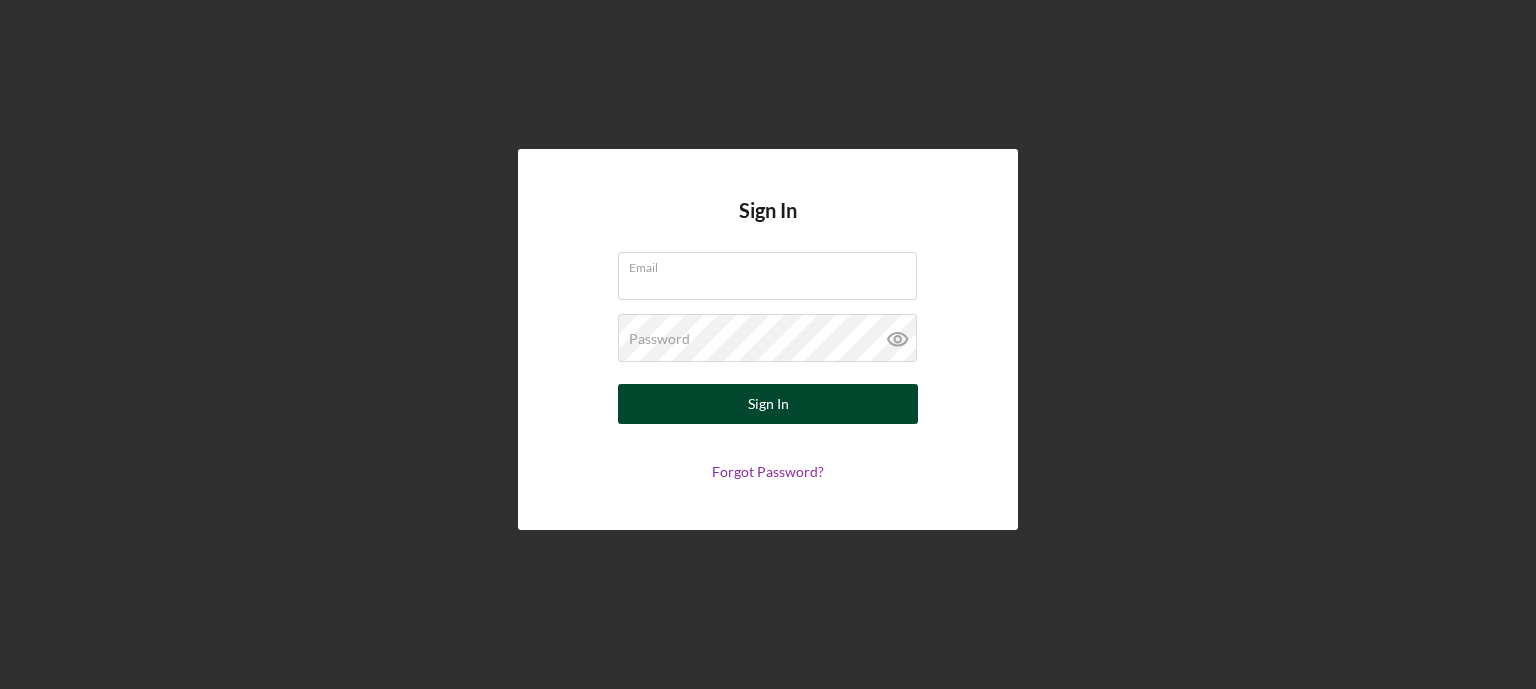 type on "[EMAIL]" 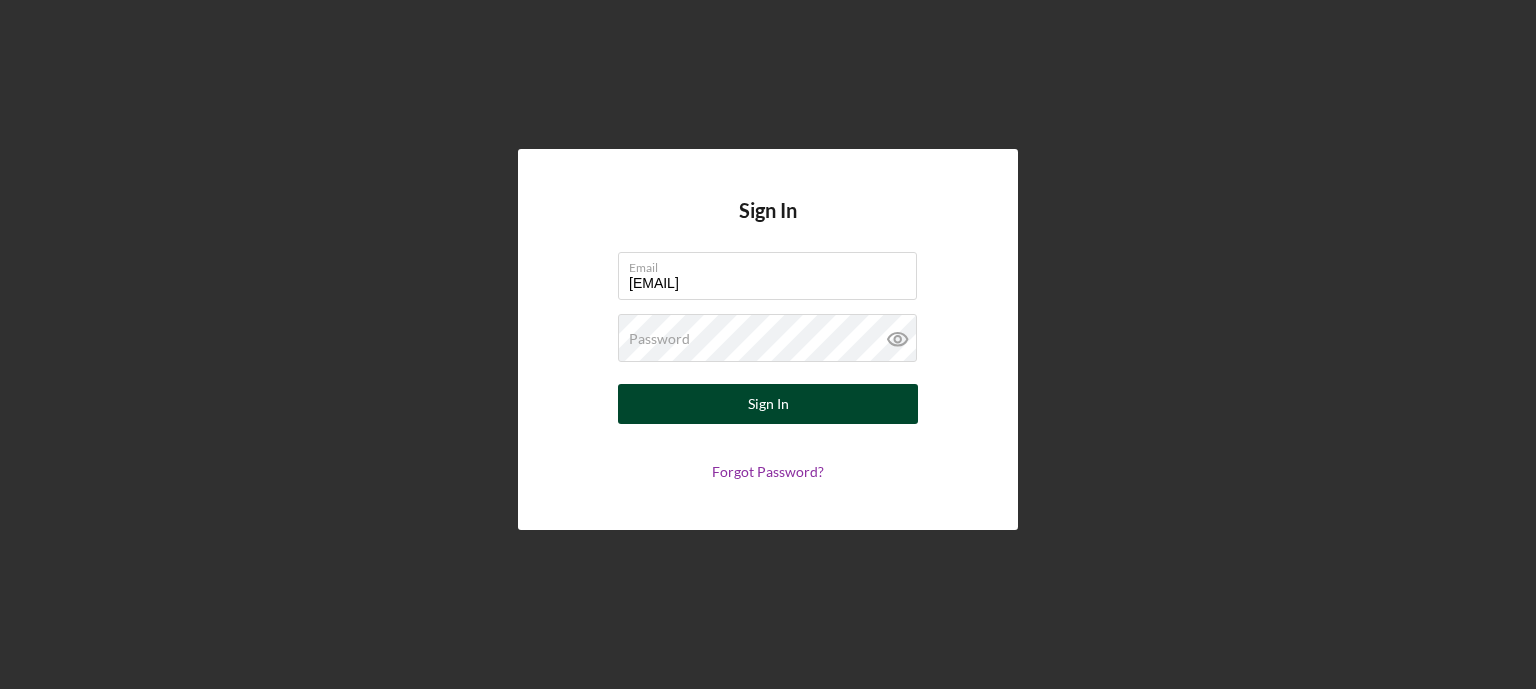 click on "Sign In" at bounding box center (768, 404) 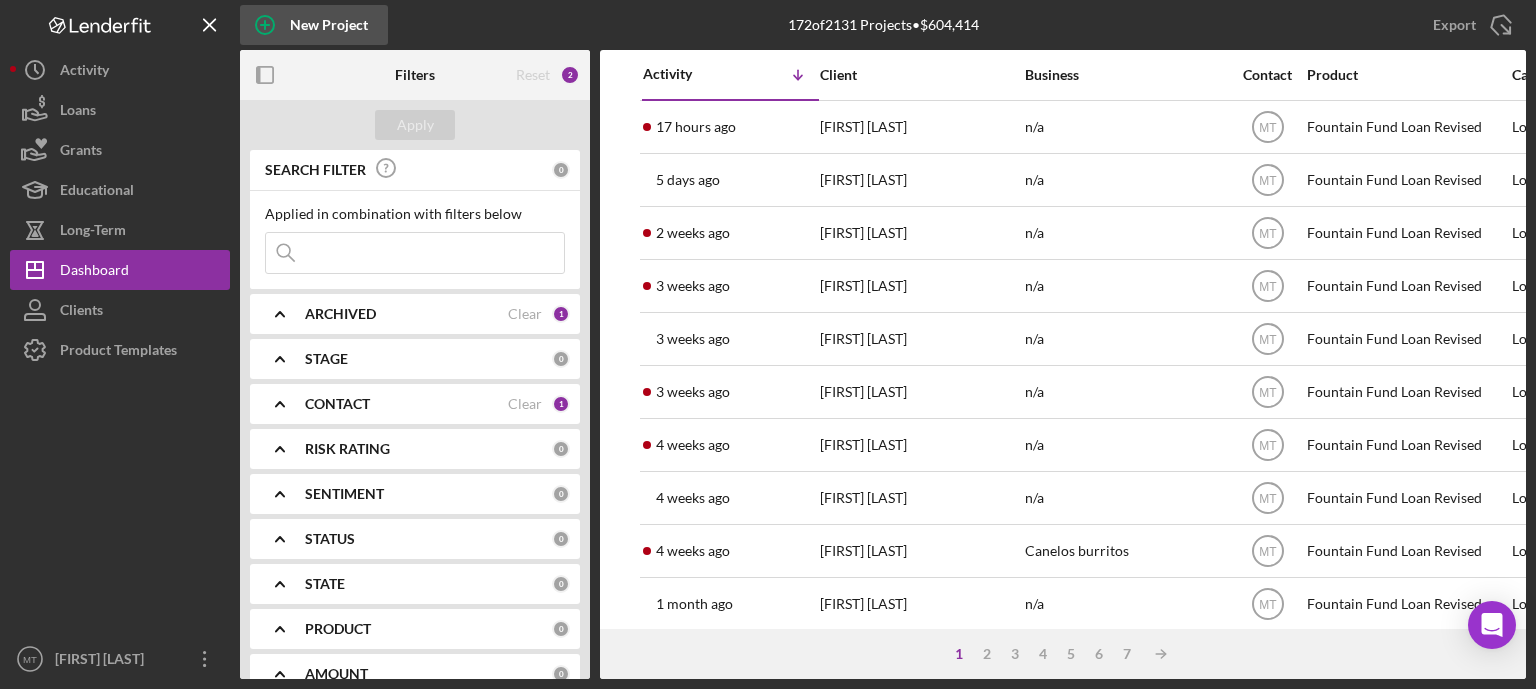 click 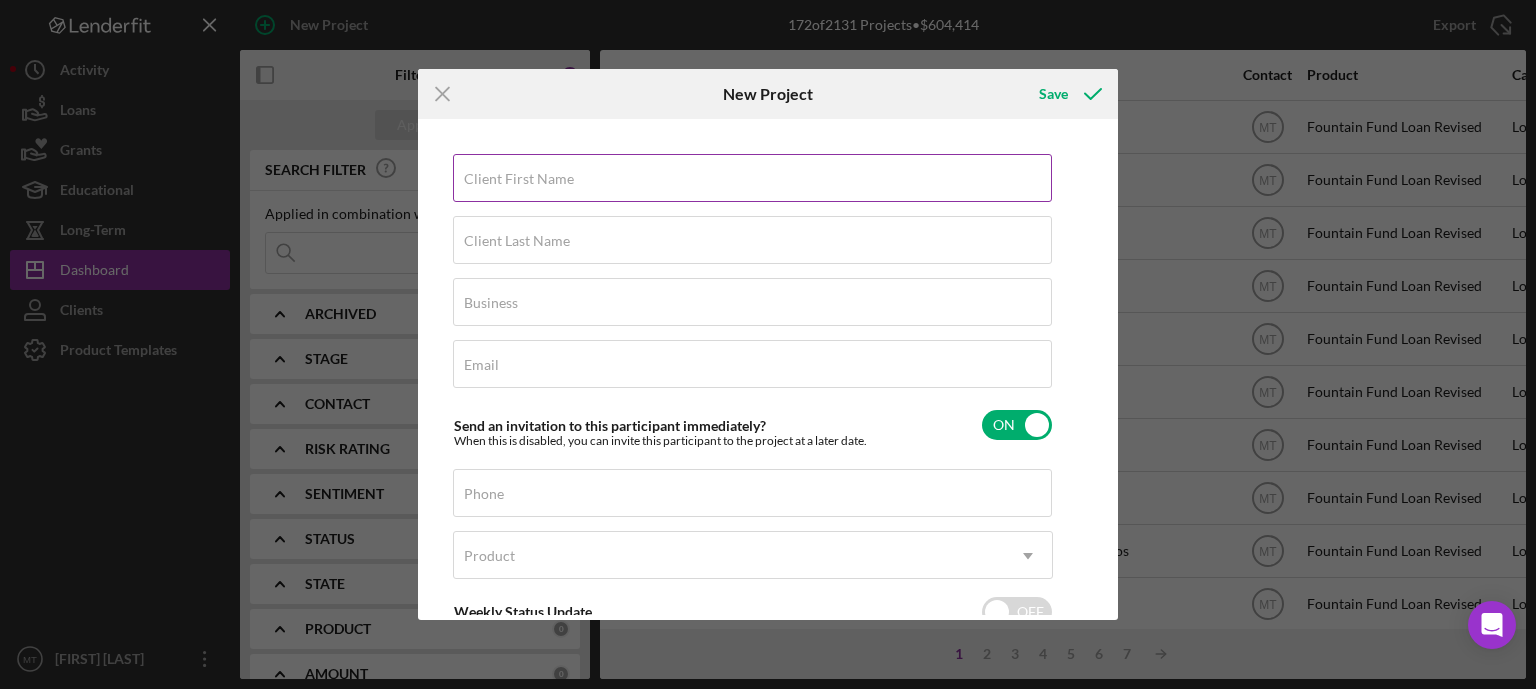 click on "Client First Name" at bounding box center (752, 178) 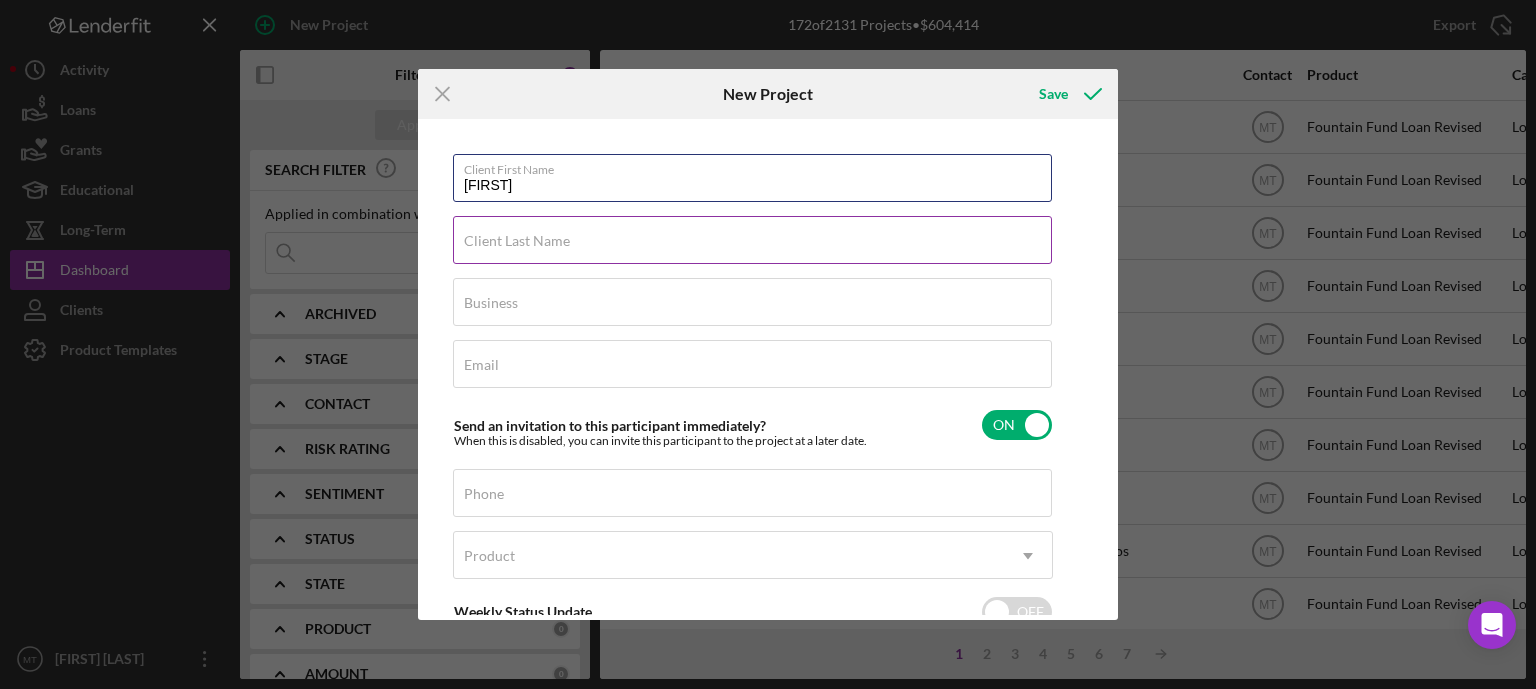 type on "[FIRST]" 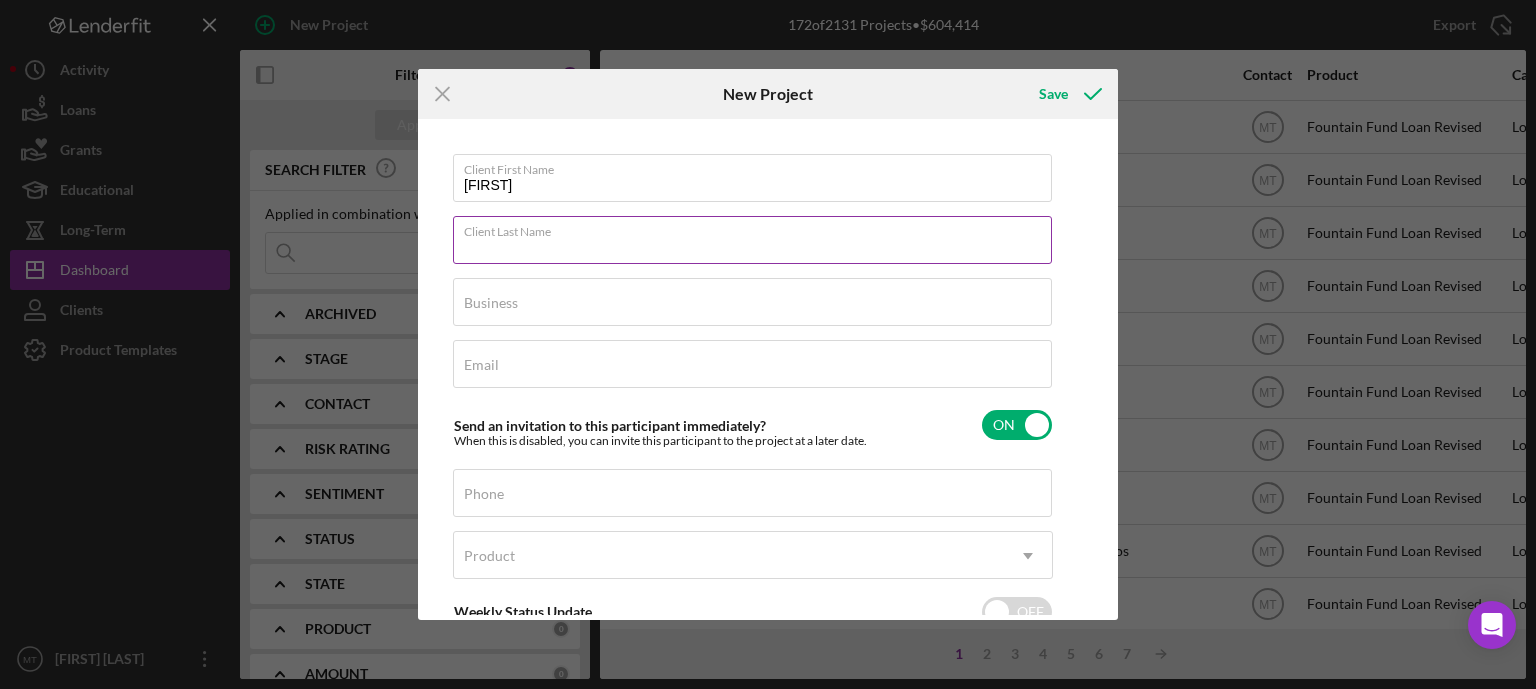 click on "Client Last Name Required" at bounding box center (753, 241) 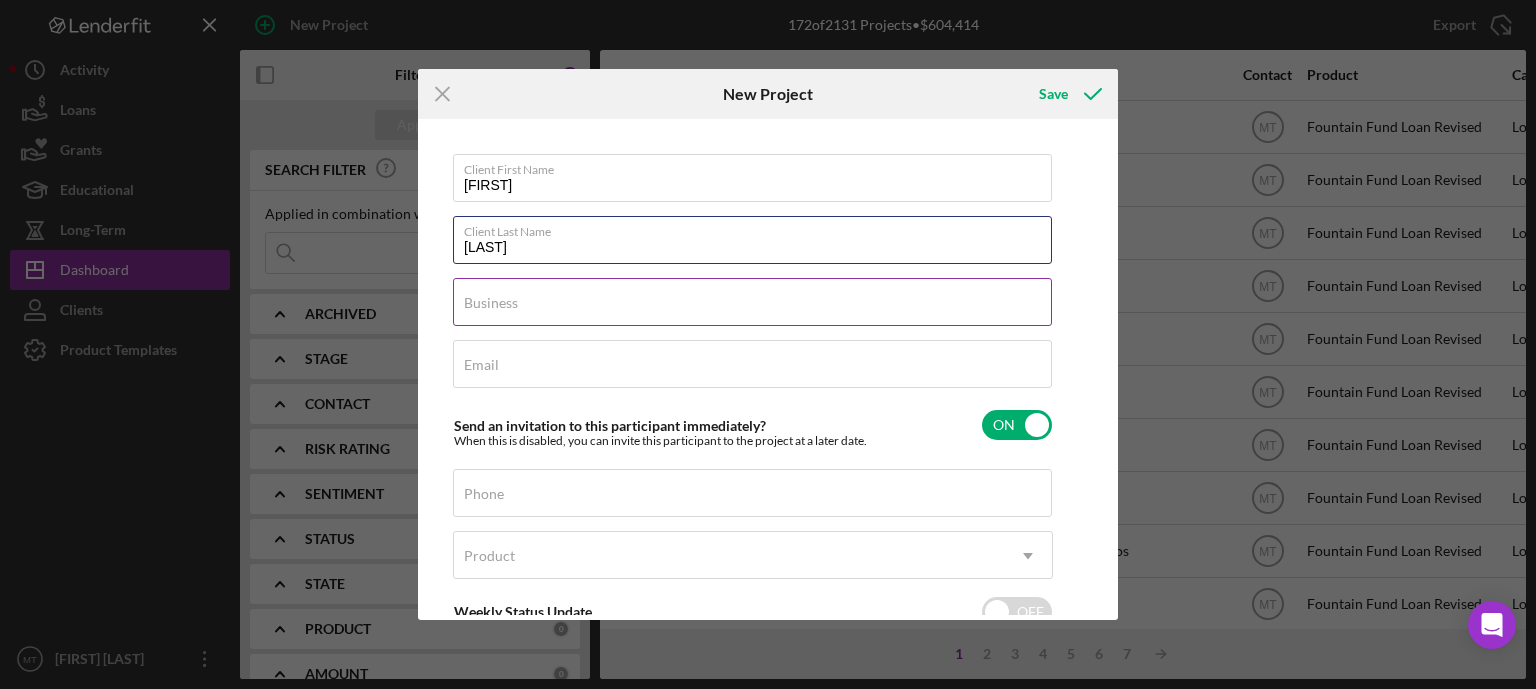 type on "[LAST]" 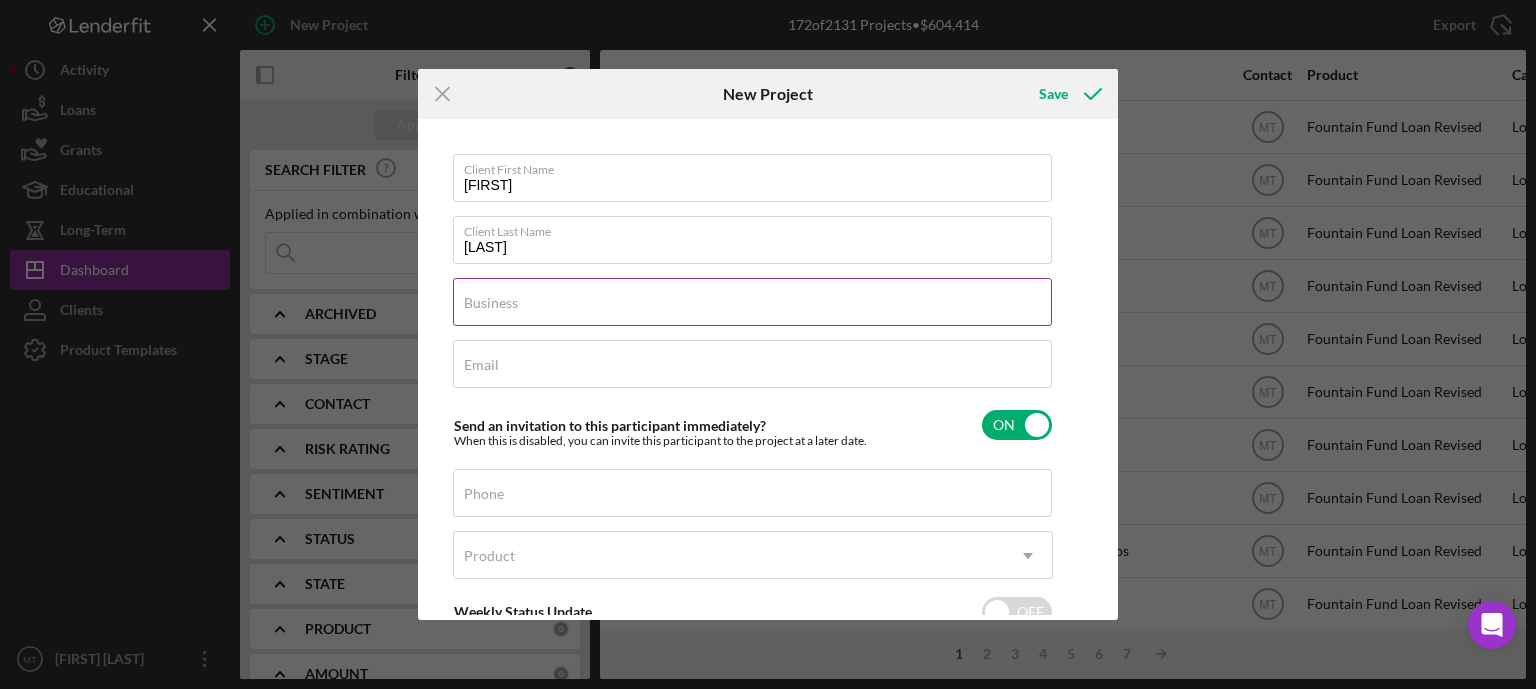 click on "Business Required" at bounding box center (753, 303) 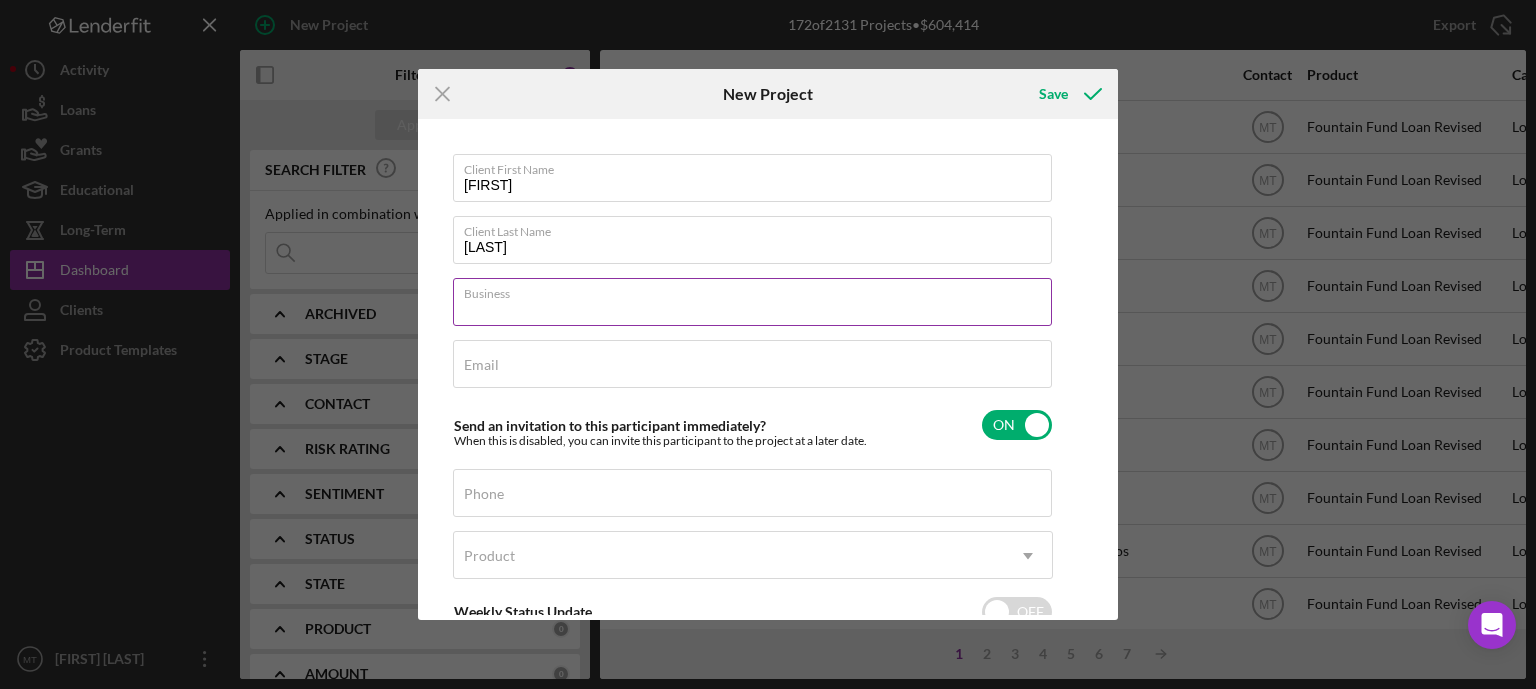 type on "n/a" 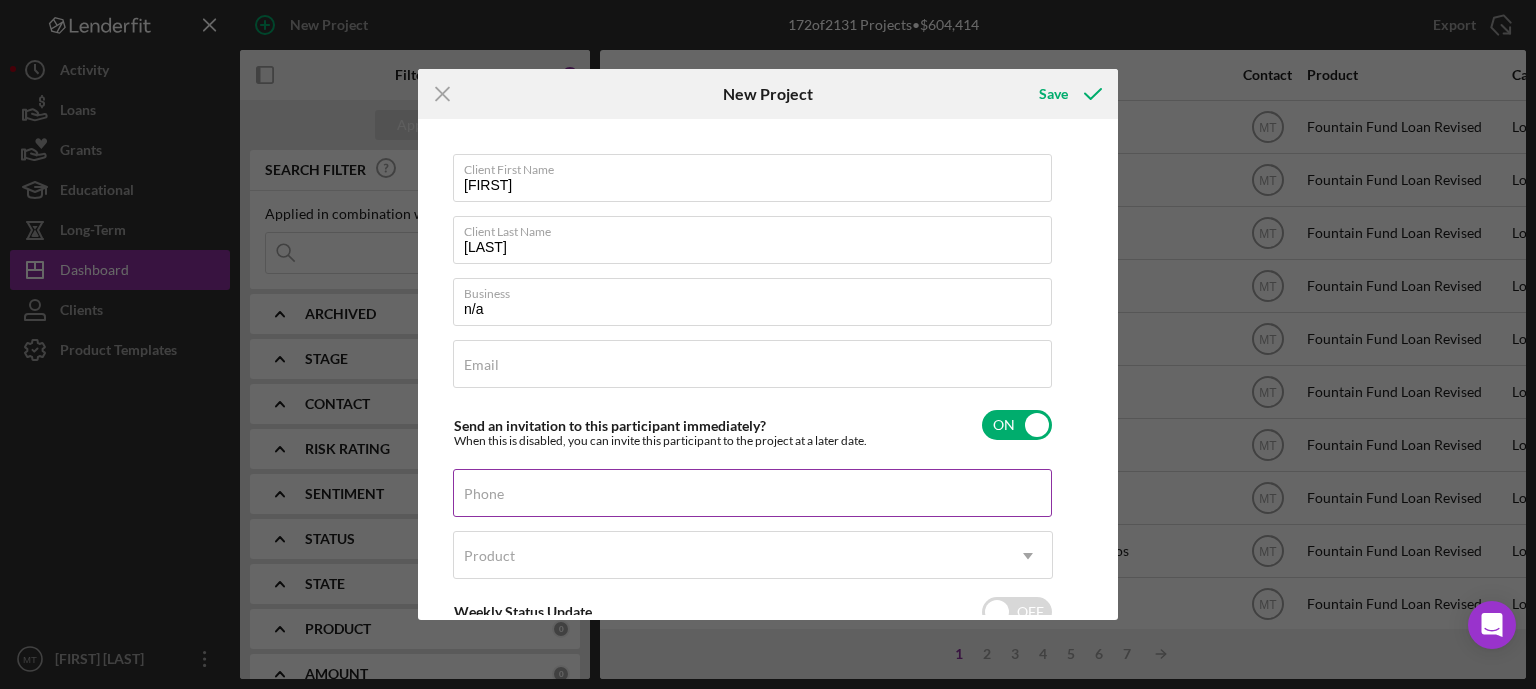 click on "Phone" at bounding box center (753, 494) 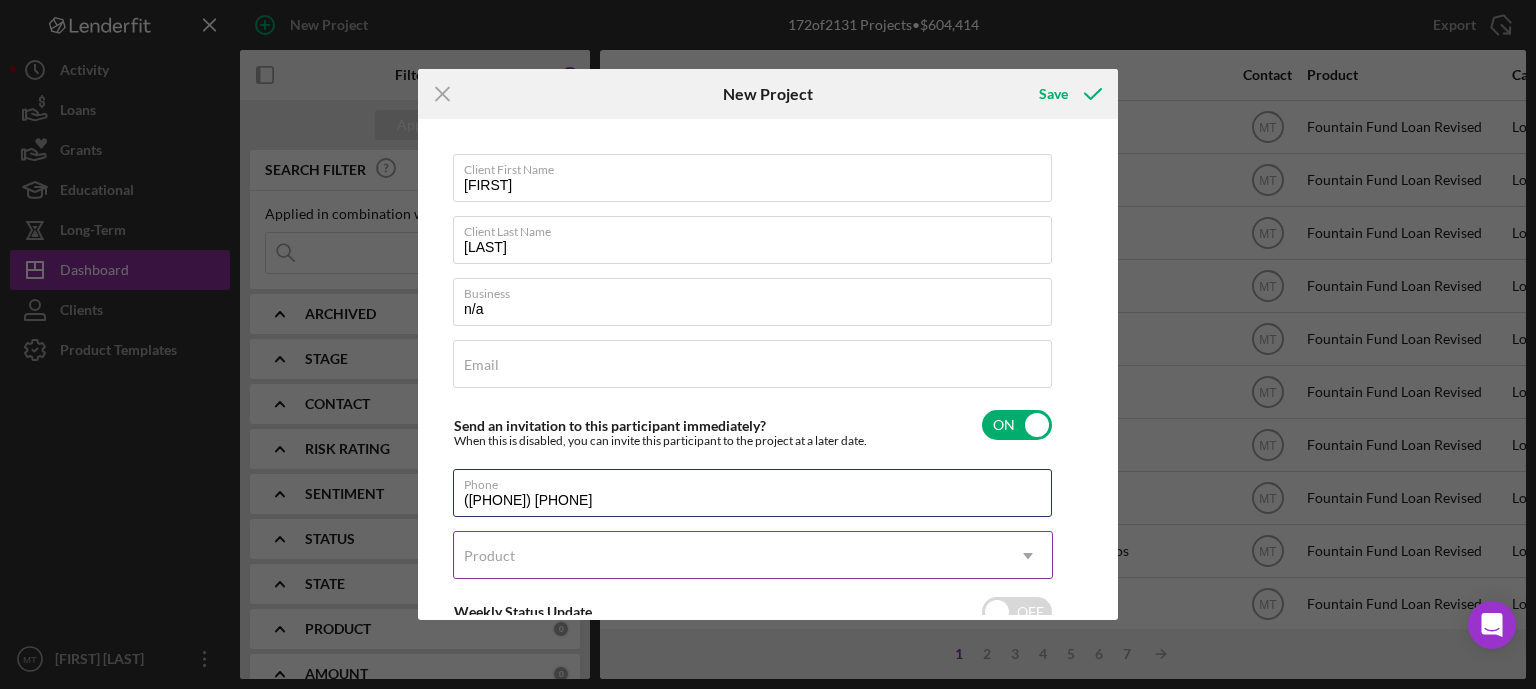 type on "([PHONE]) [PHONE]" 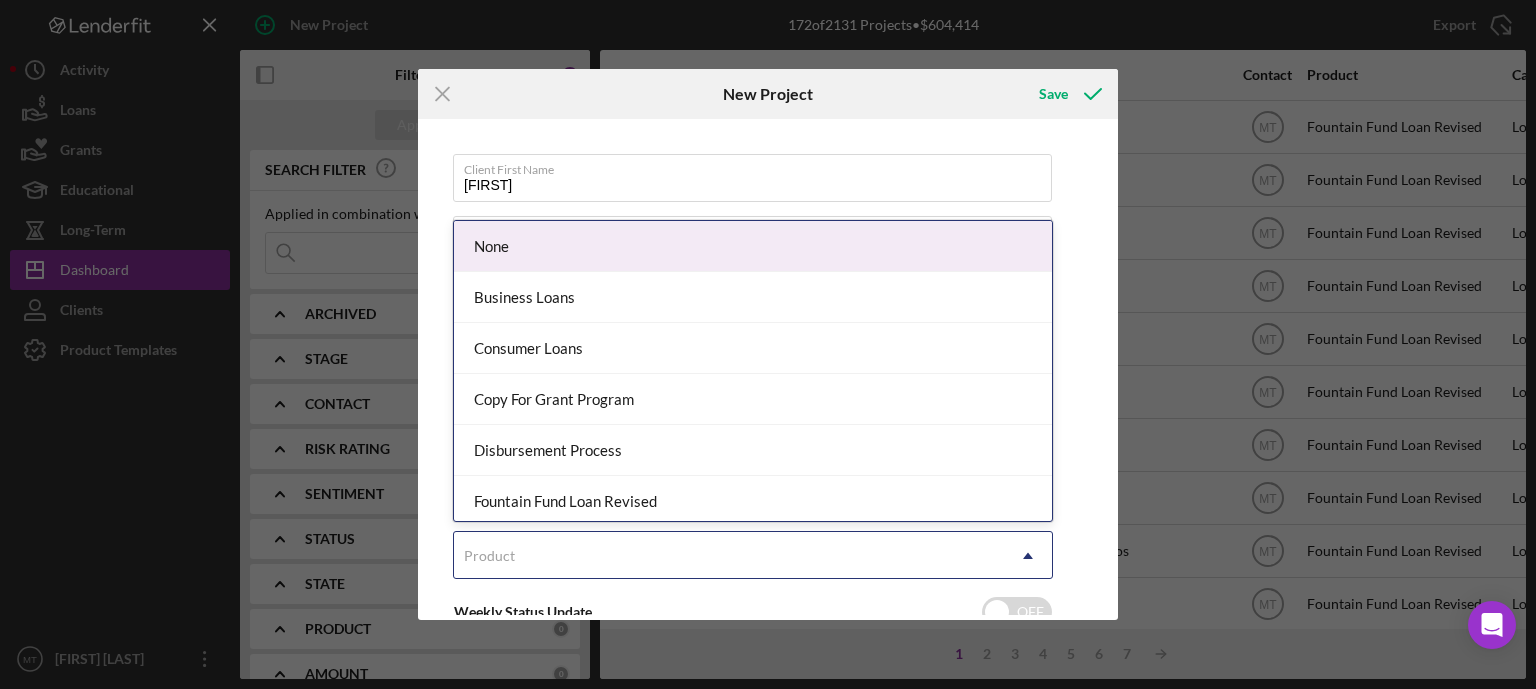 click on "Product" at bounding box center [729, 556] 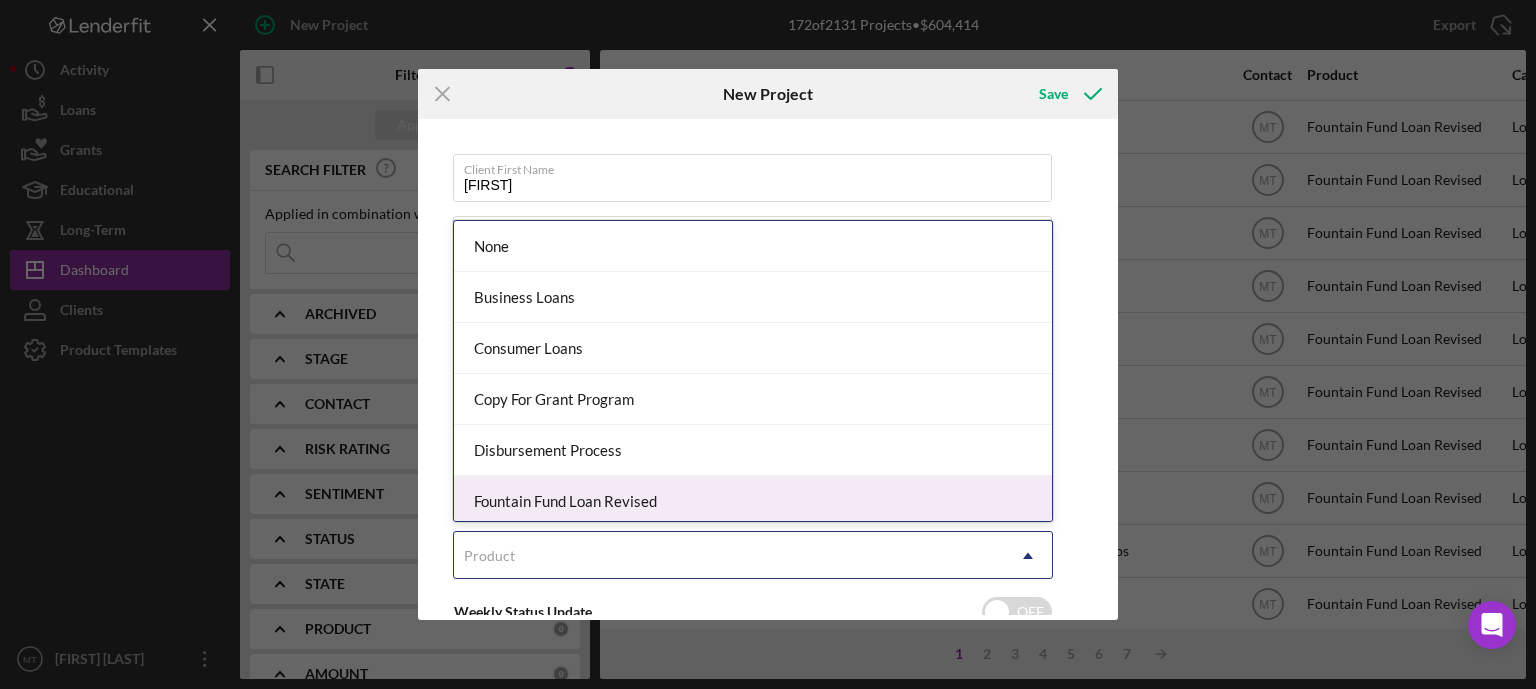 click on "Fountain Fund Loan Revised" at bounding box center [753, 501] 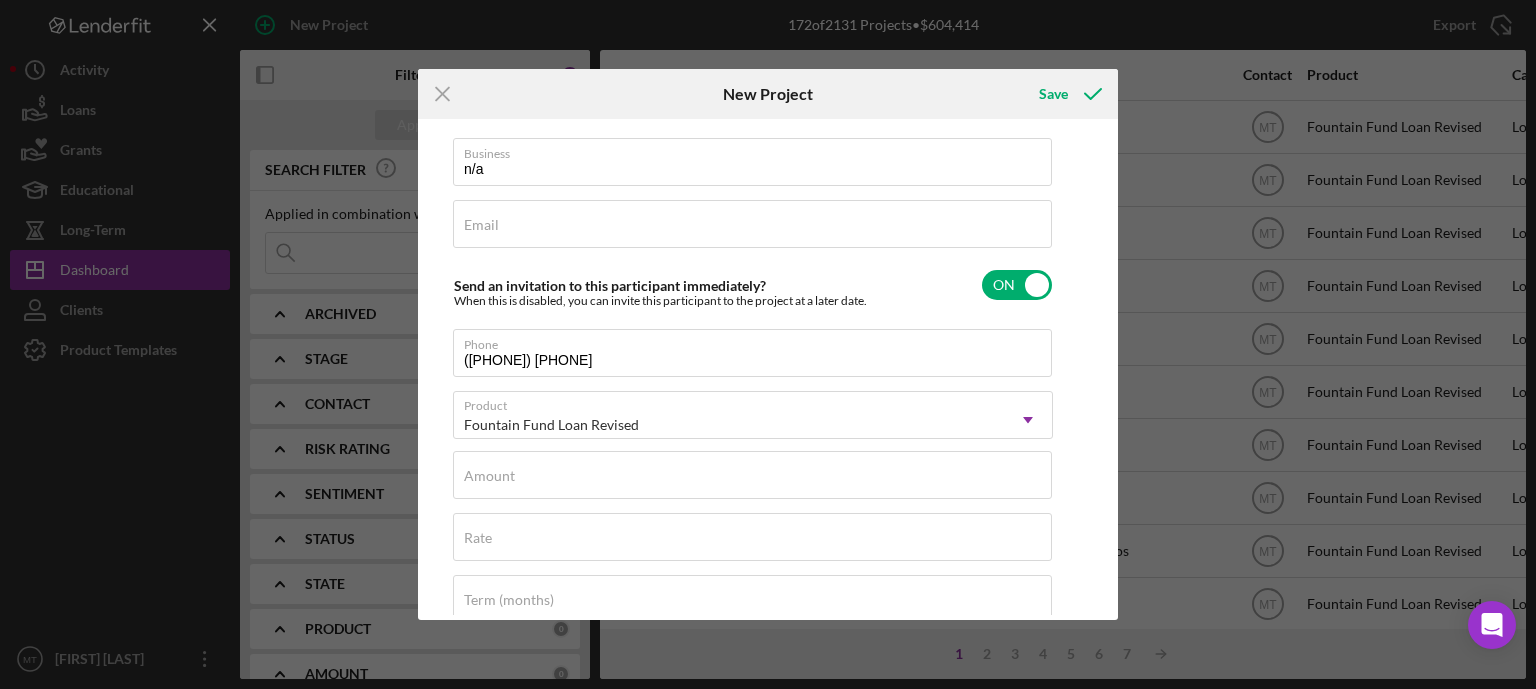 scroll, scrollTop: 145, scrollLeft: 0, axis: vertical 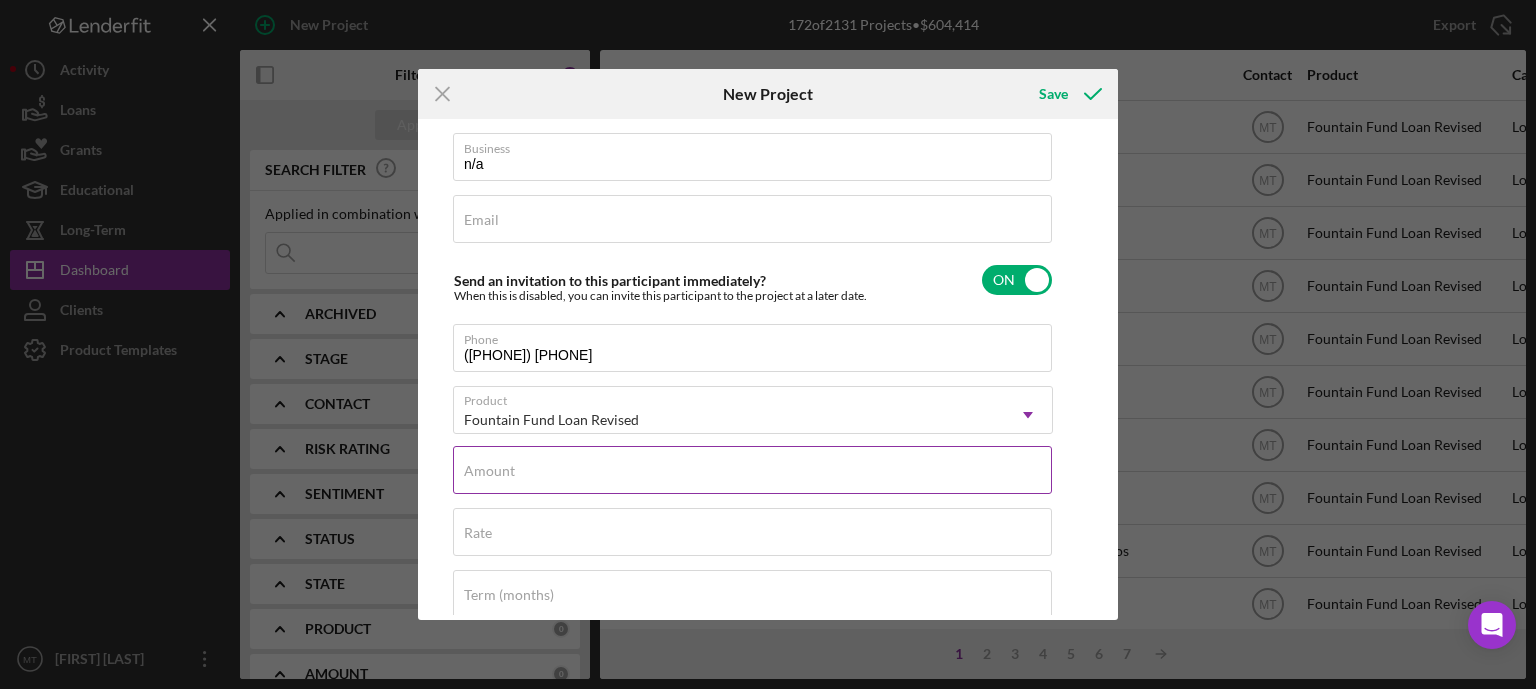 click on "Amount" at bounding box center (753, 471) 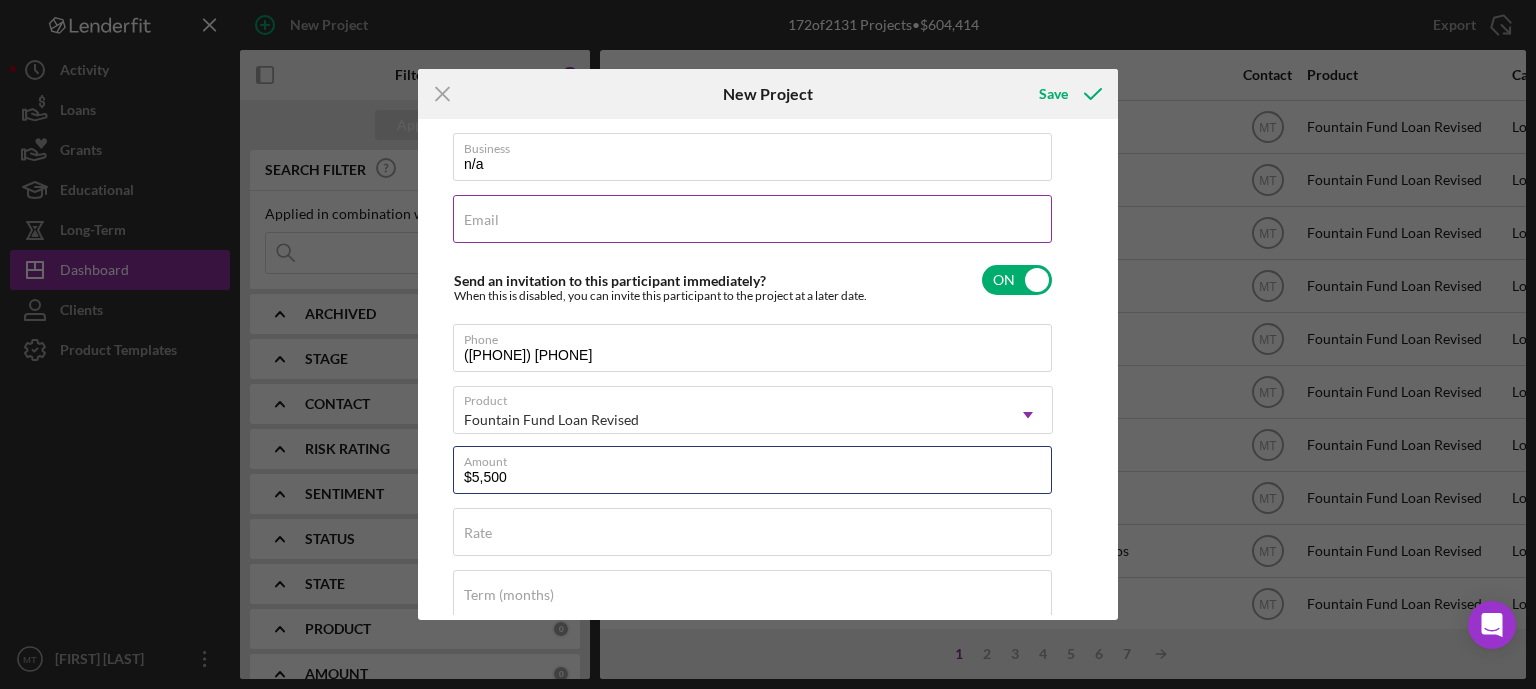 type on "$5,500" 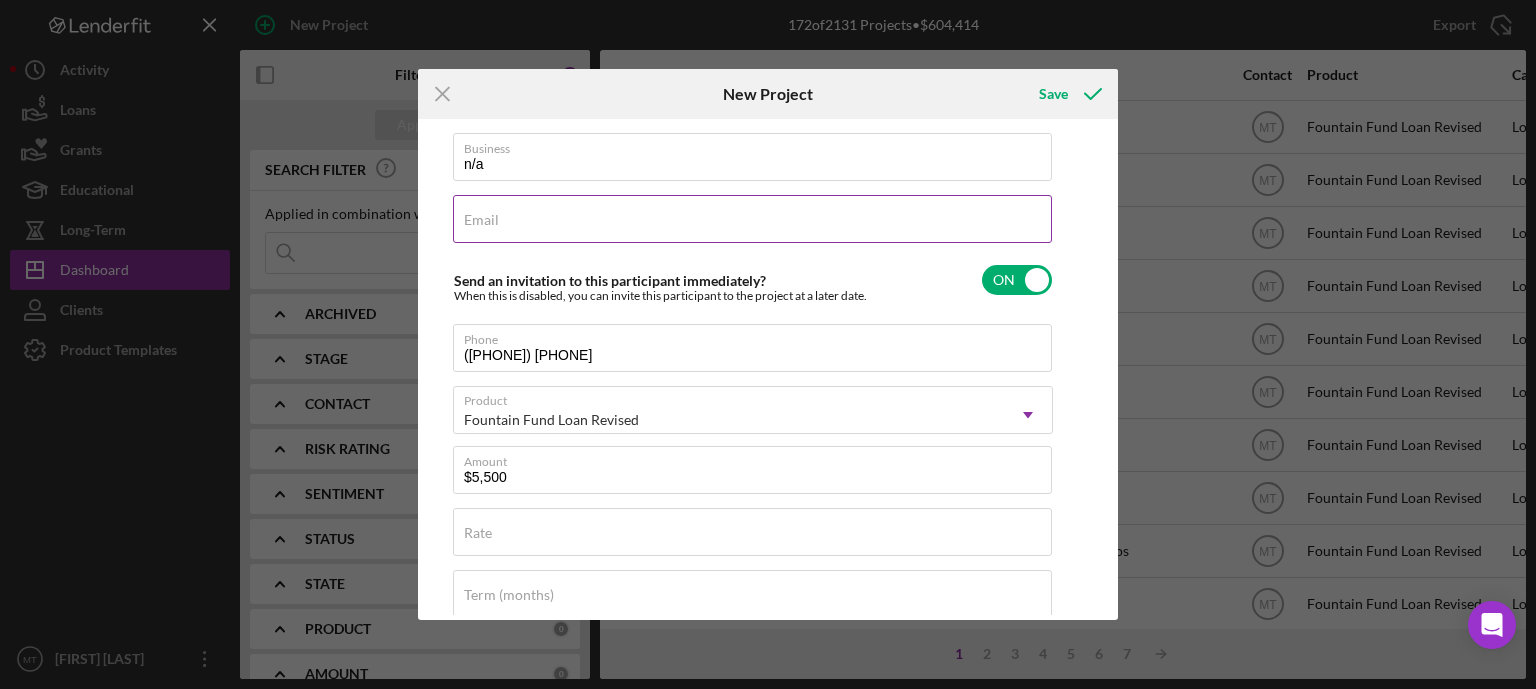 click on "Email" at bounding box center (752, 219) 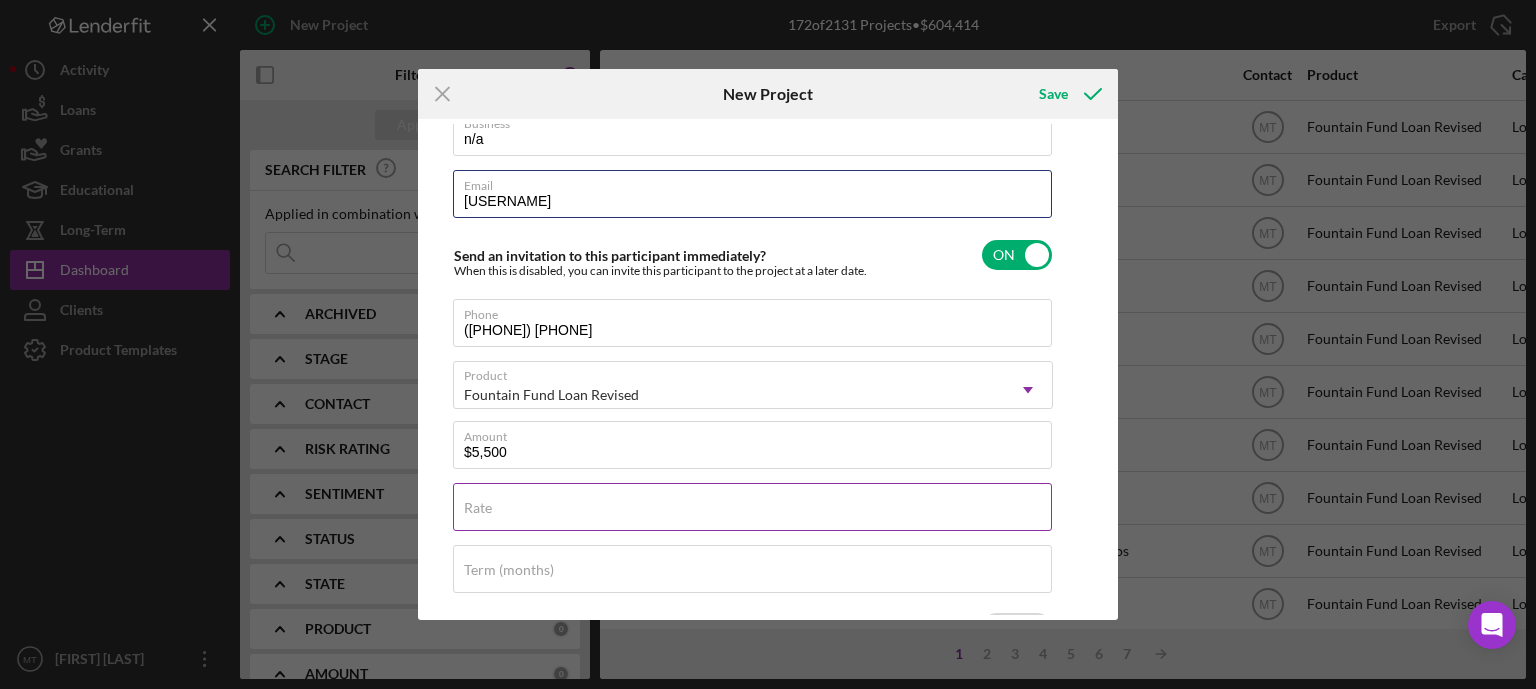 scroll, scrollTop: 197, scrollLeft: 0, axis: vertical 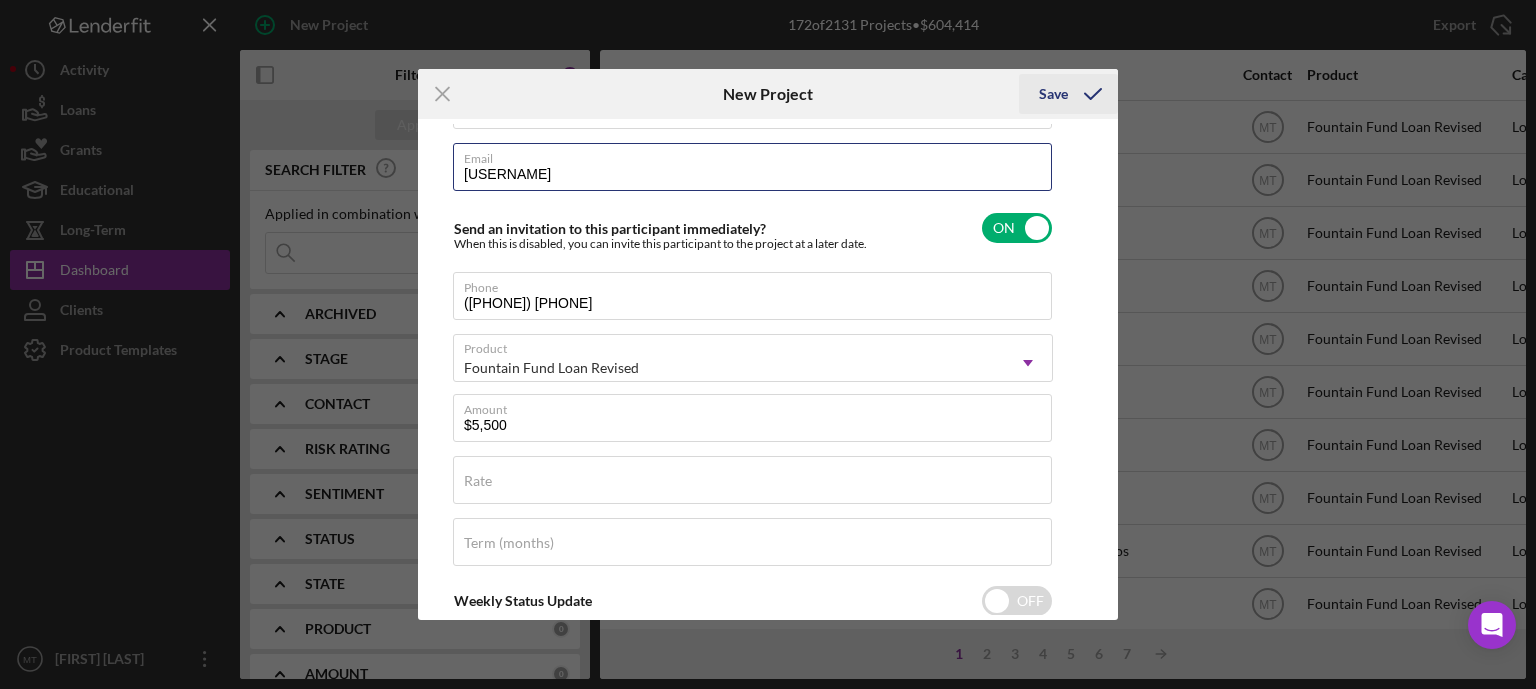 type on "[USERNAME]" 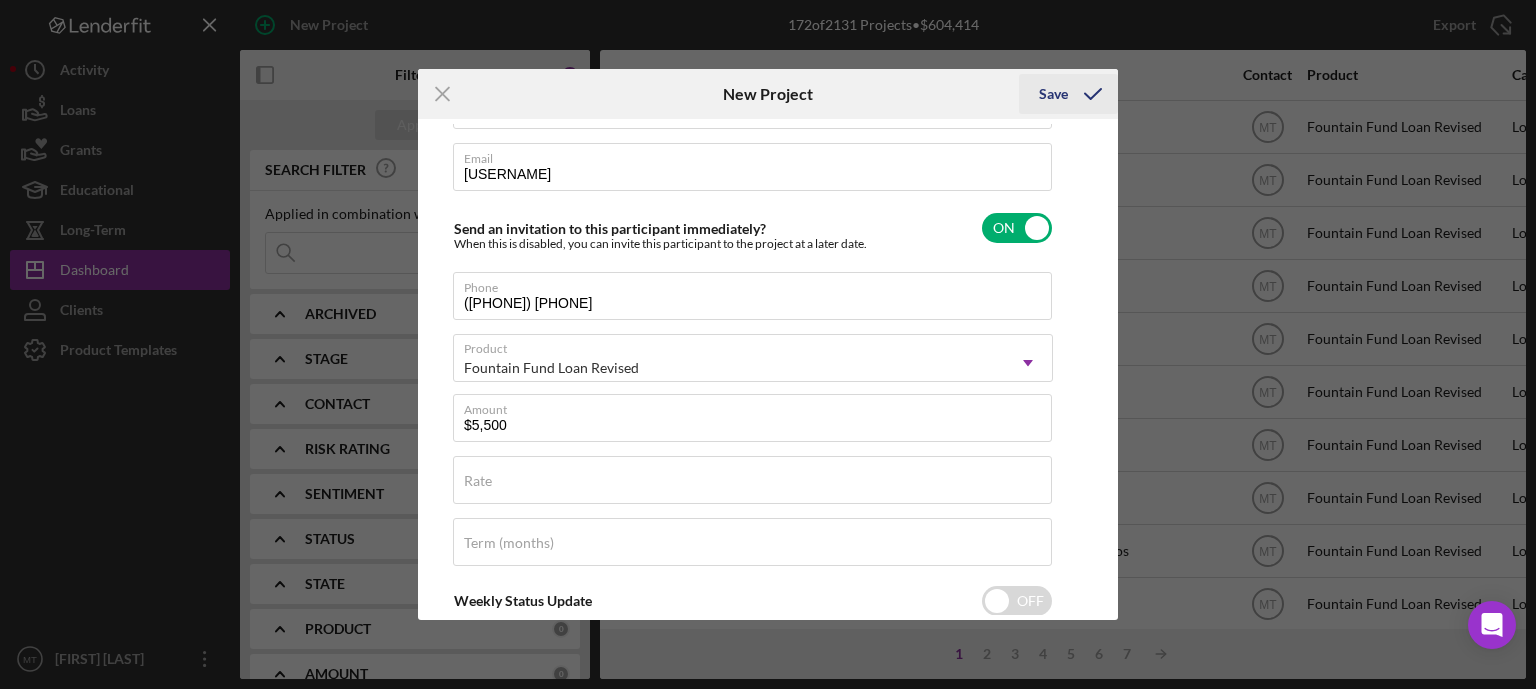 click 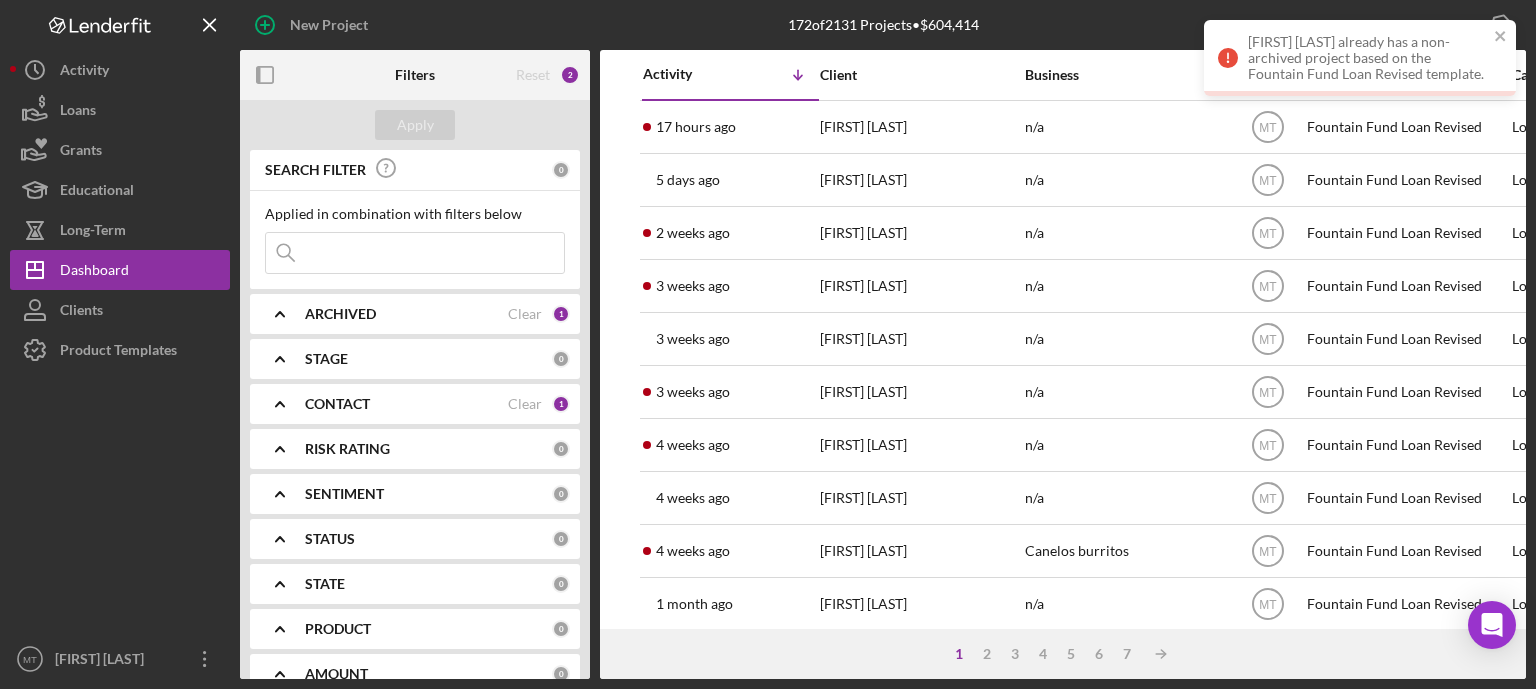 click on "[FIRST] [LAST] already has a non-archived project based on the Fountain Fund Loan Revised template." at bounding box center (1368, 58) 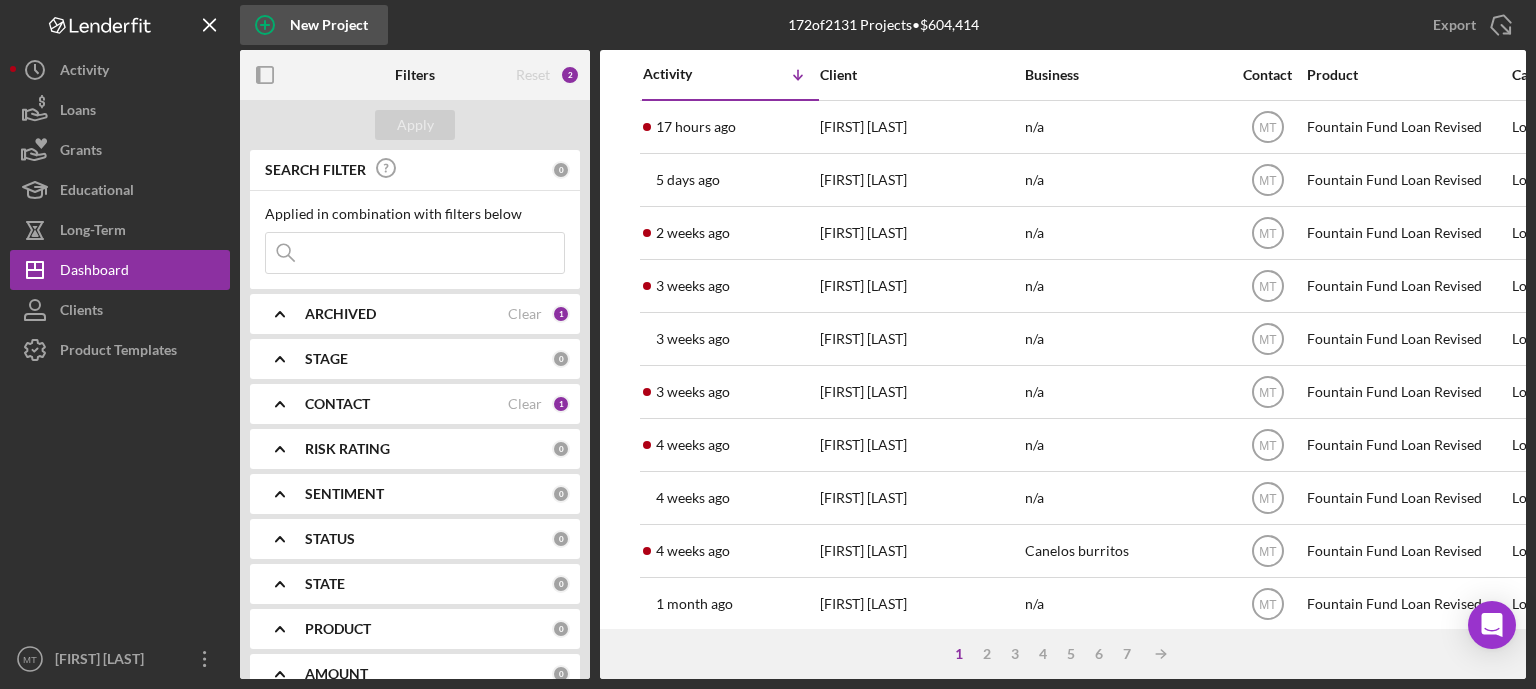 click 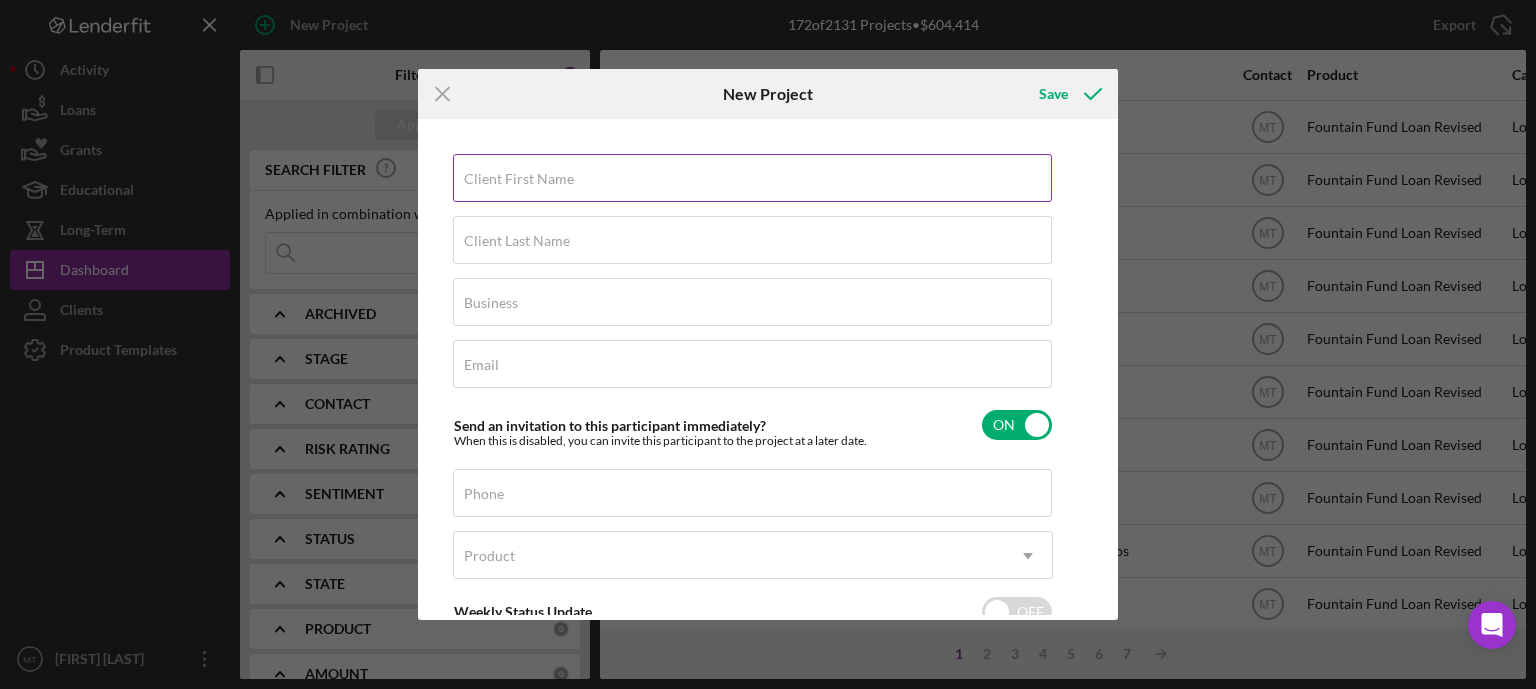 click on "Client First Name" at bounding box center [519, 179] 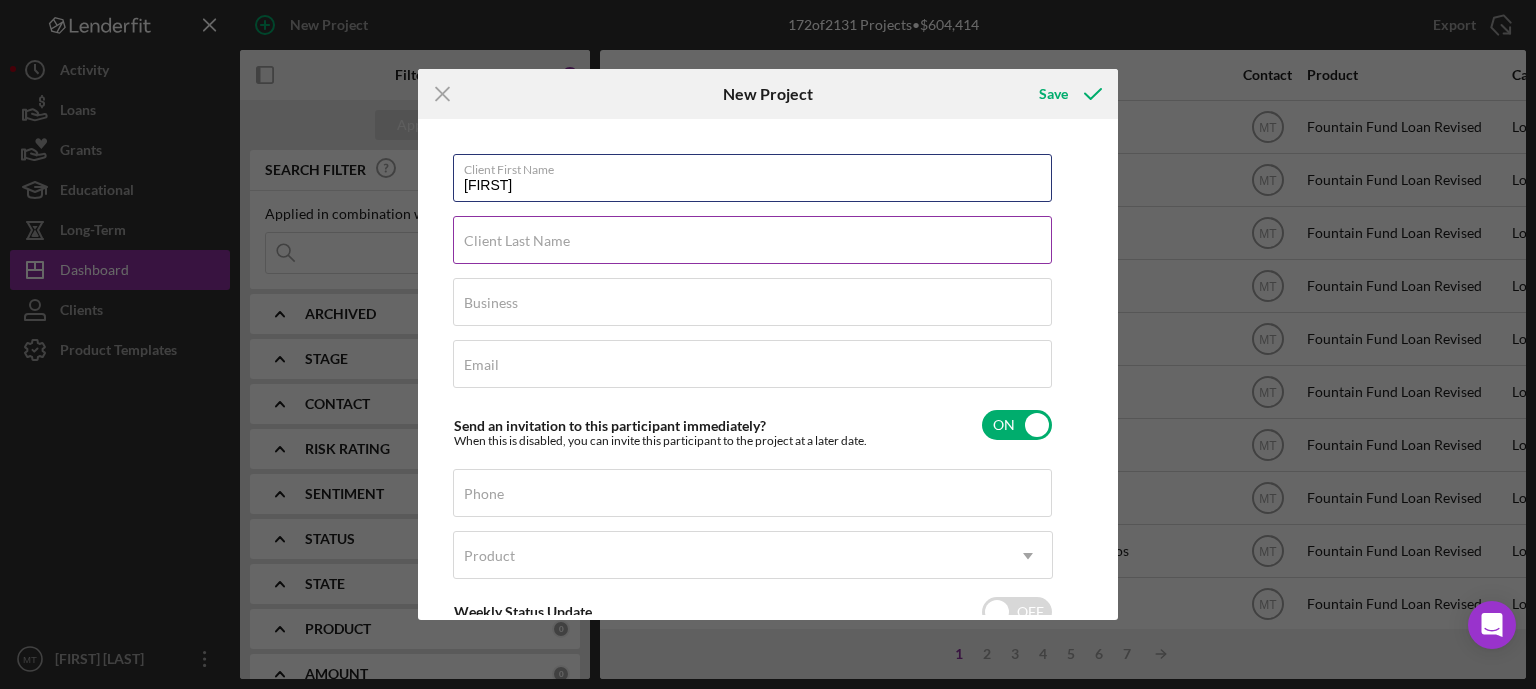 type on "[FIRST]" 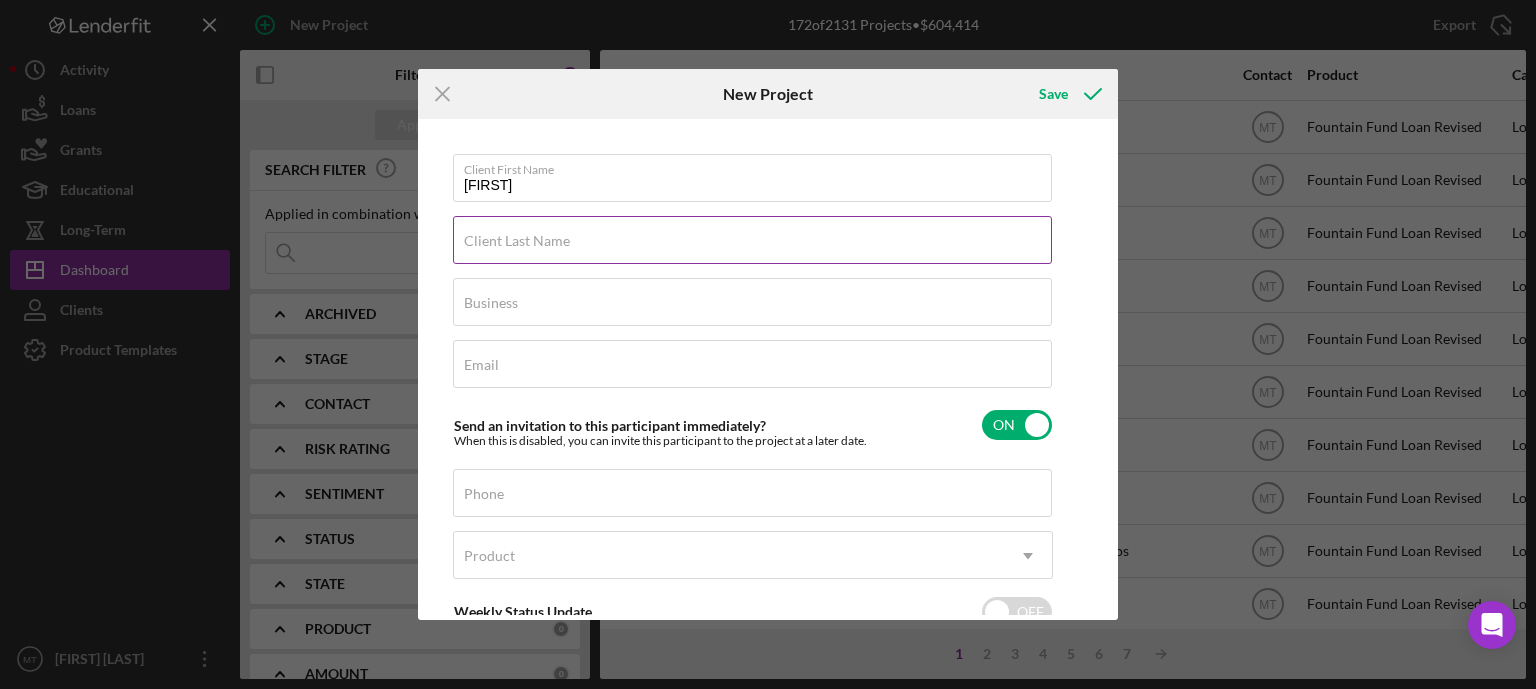 click on "Client Last Name" at bounding box center (517, 241) 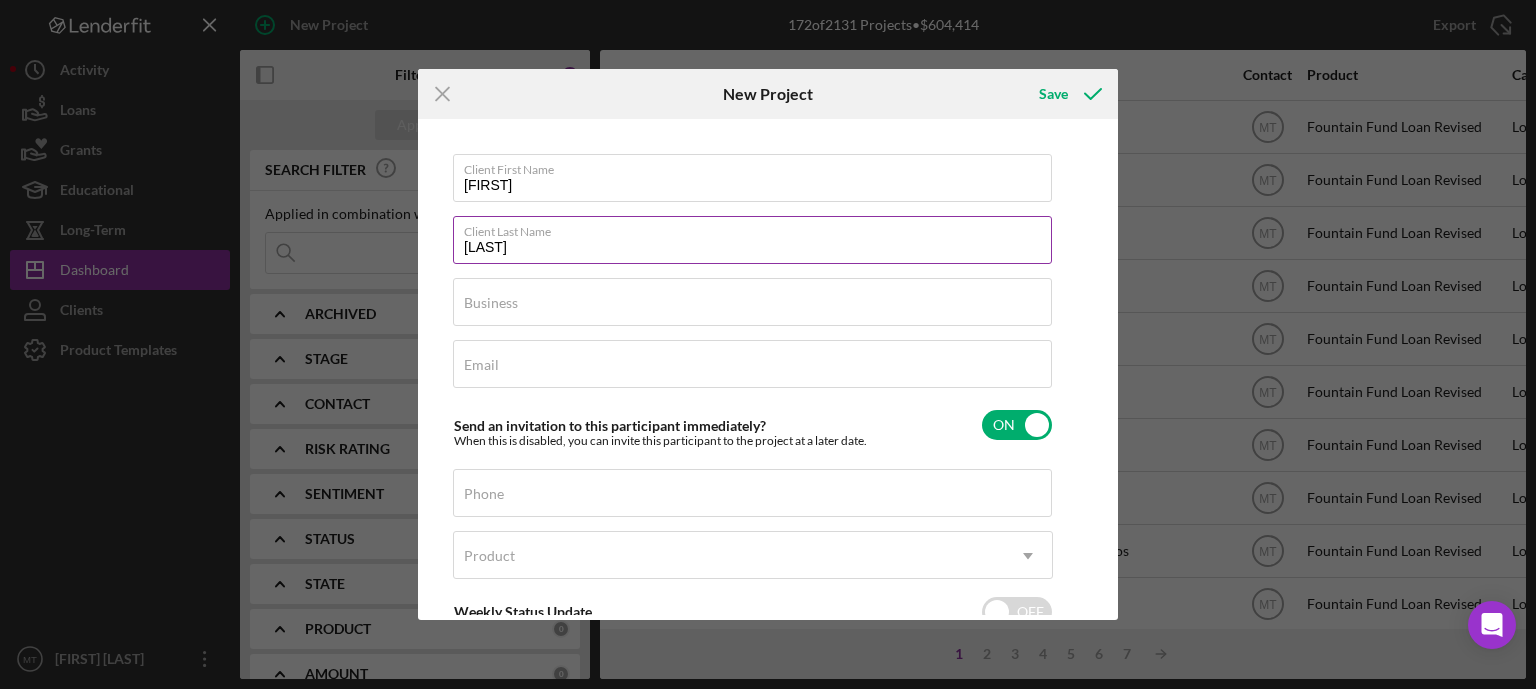type on "[LAST]" 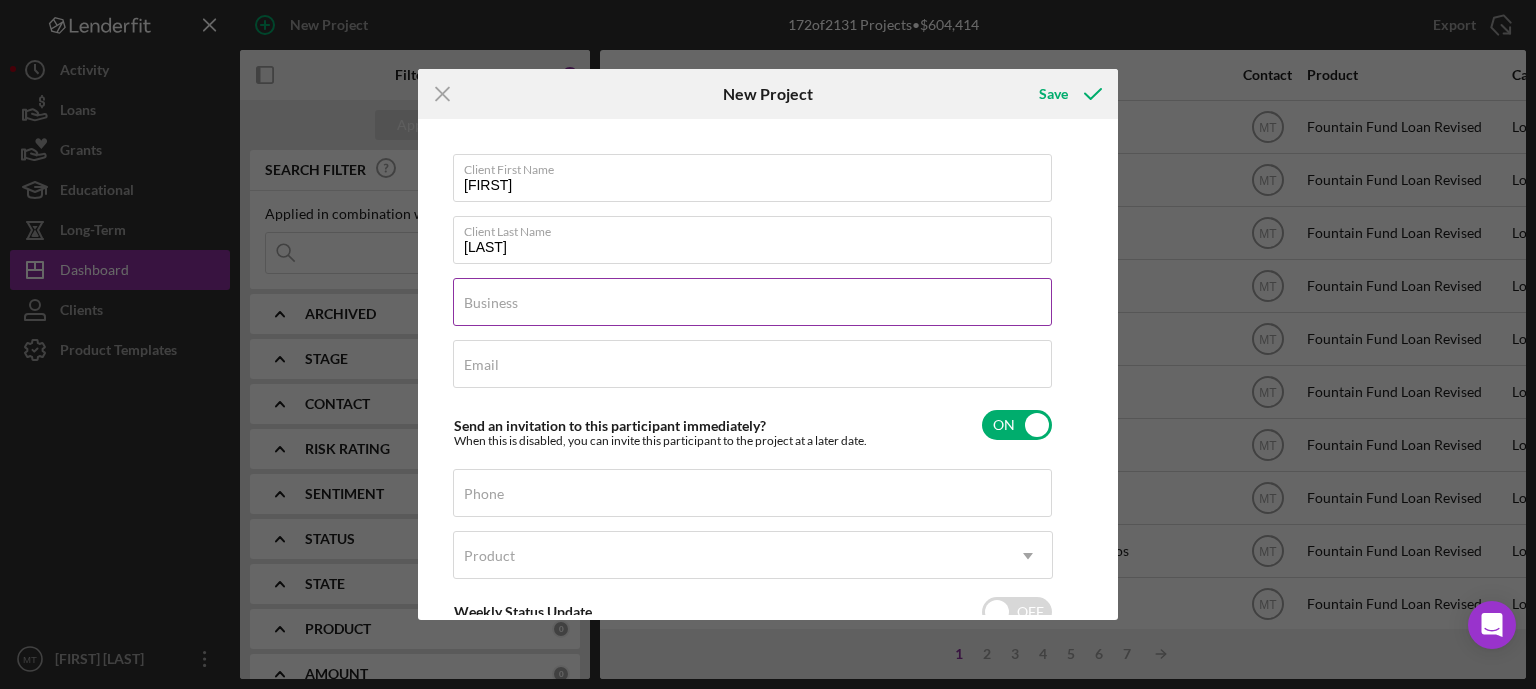 click on "Business" at bounding box center [491, 303] 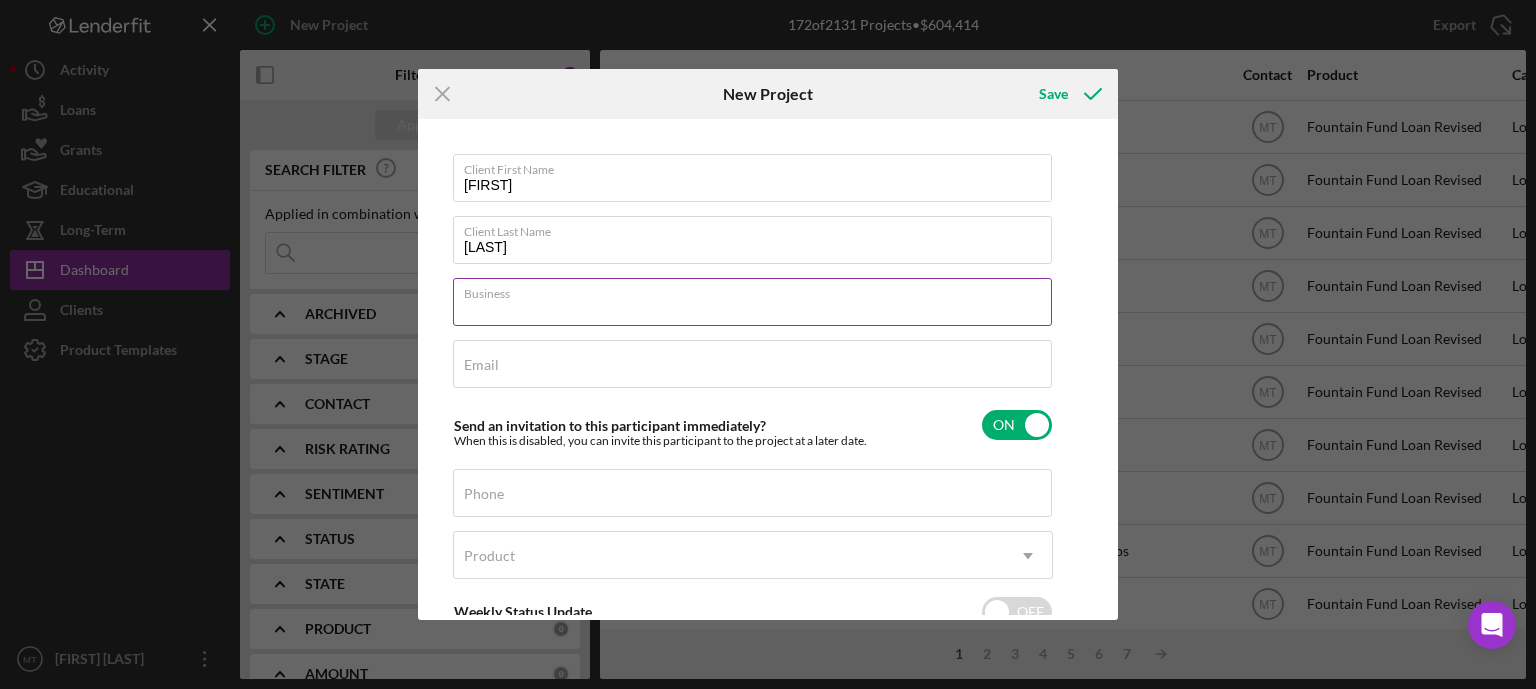 click on "Business" at bounding box center (752, 302) 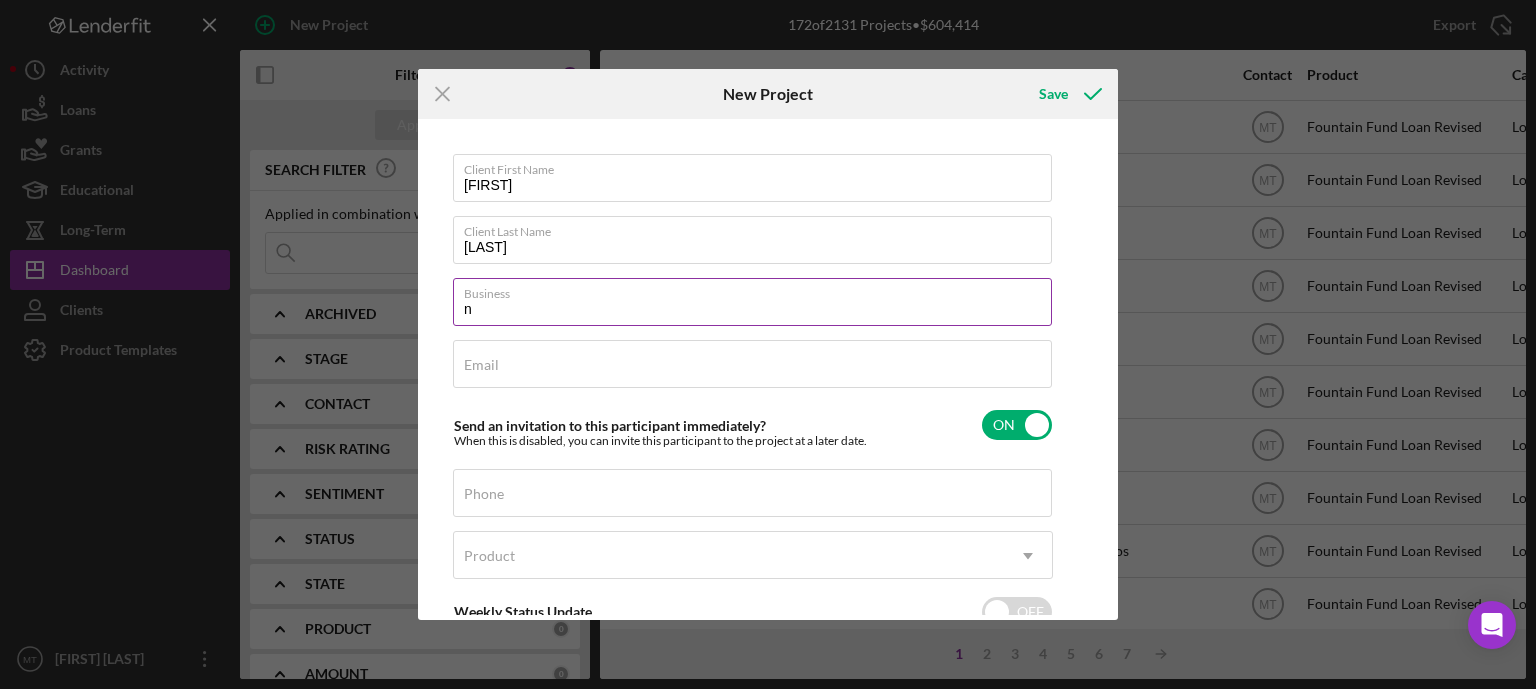 type on "n/a" 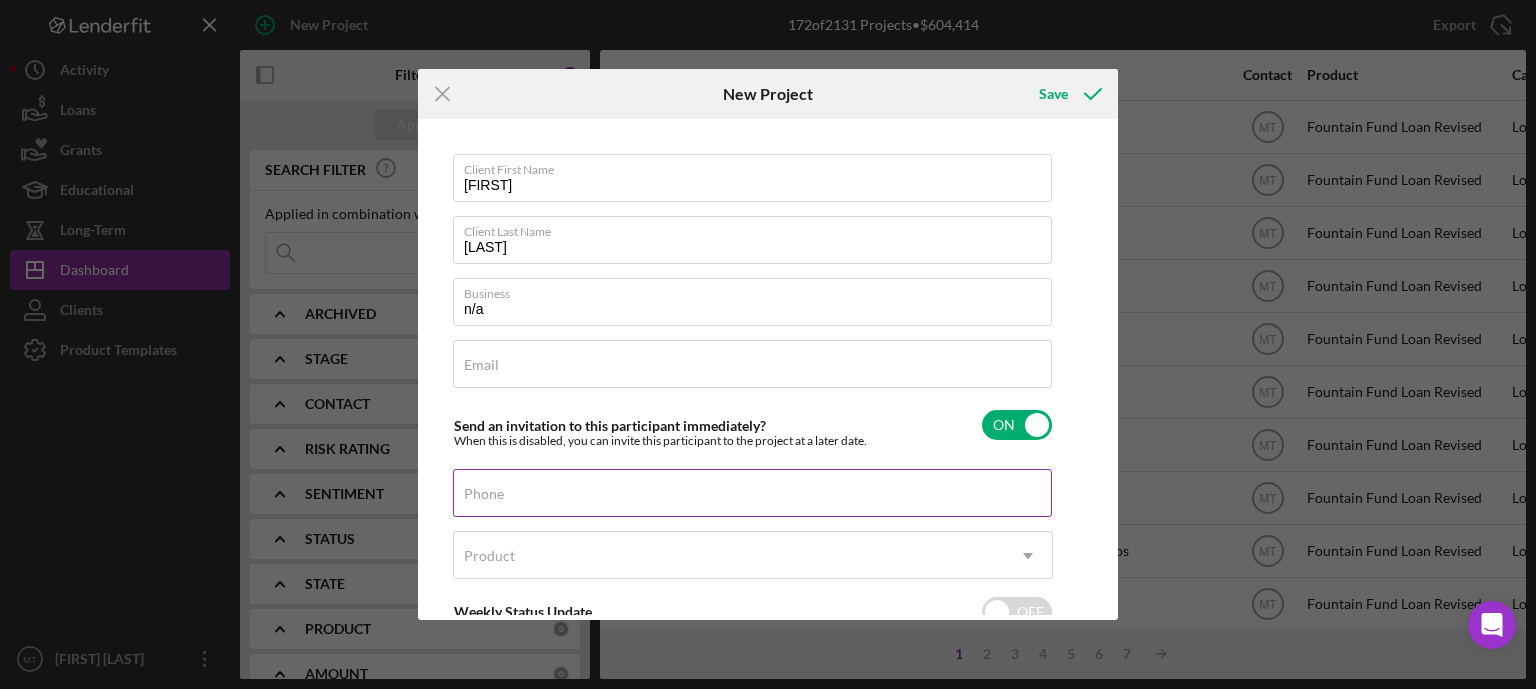 click on "Phone" at bounding box center (753, 494) 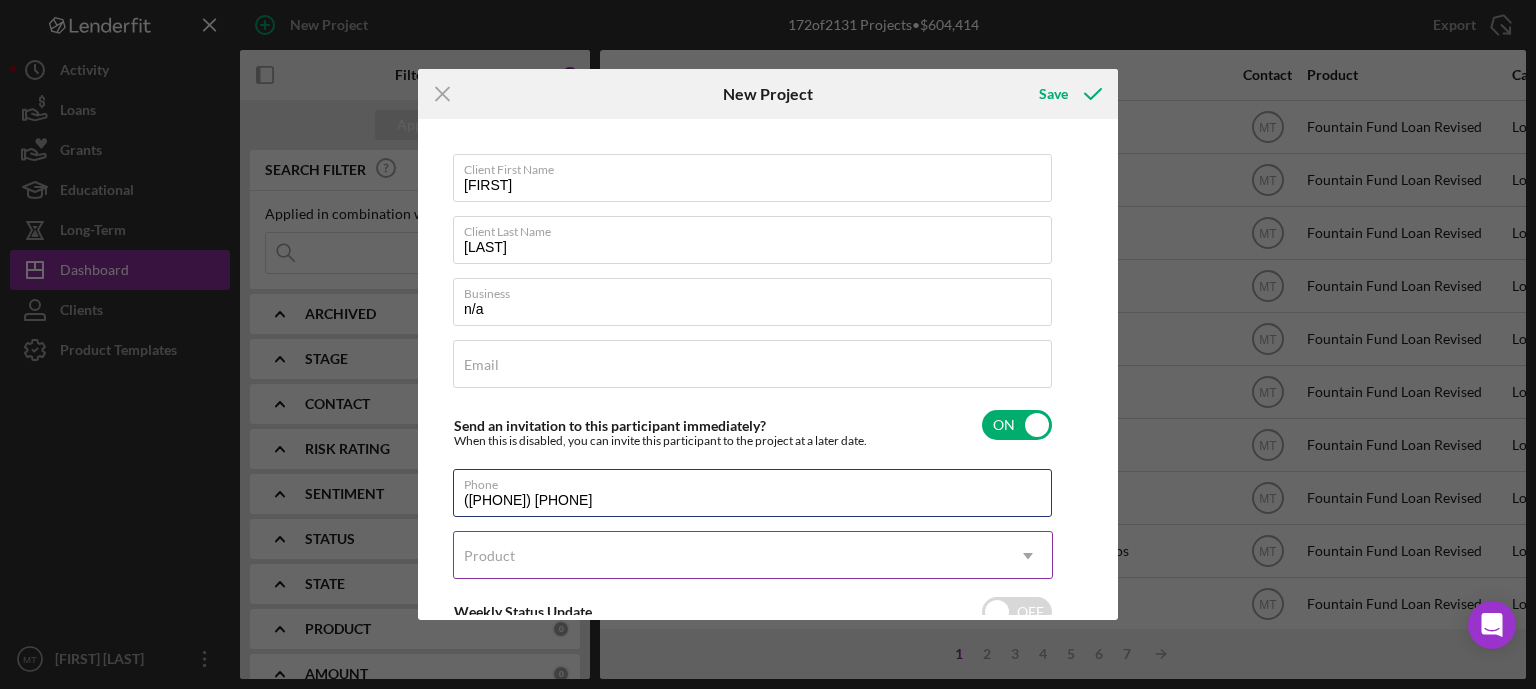 type on "([PHONE]) [PHONE]" 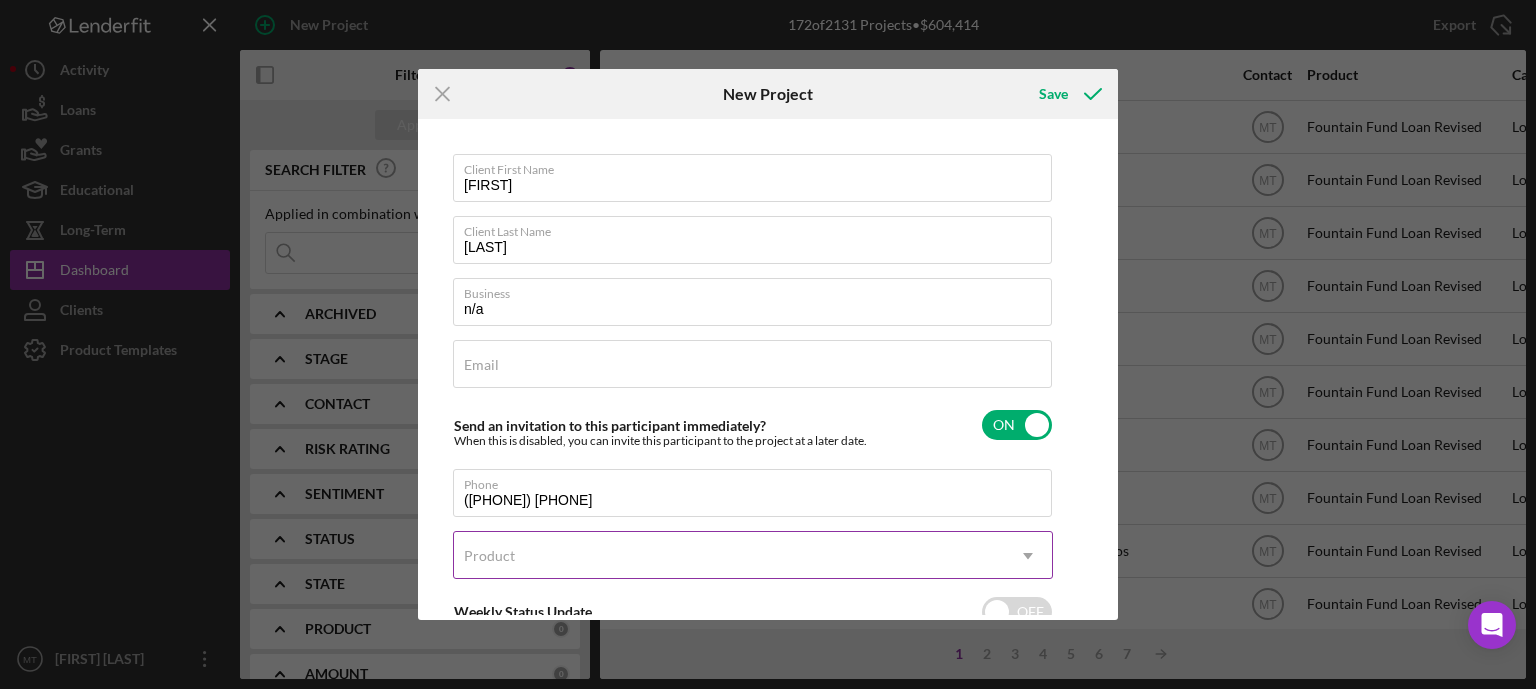 click on "Product" at bounding box center [729, 556] 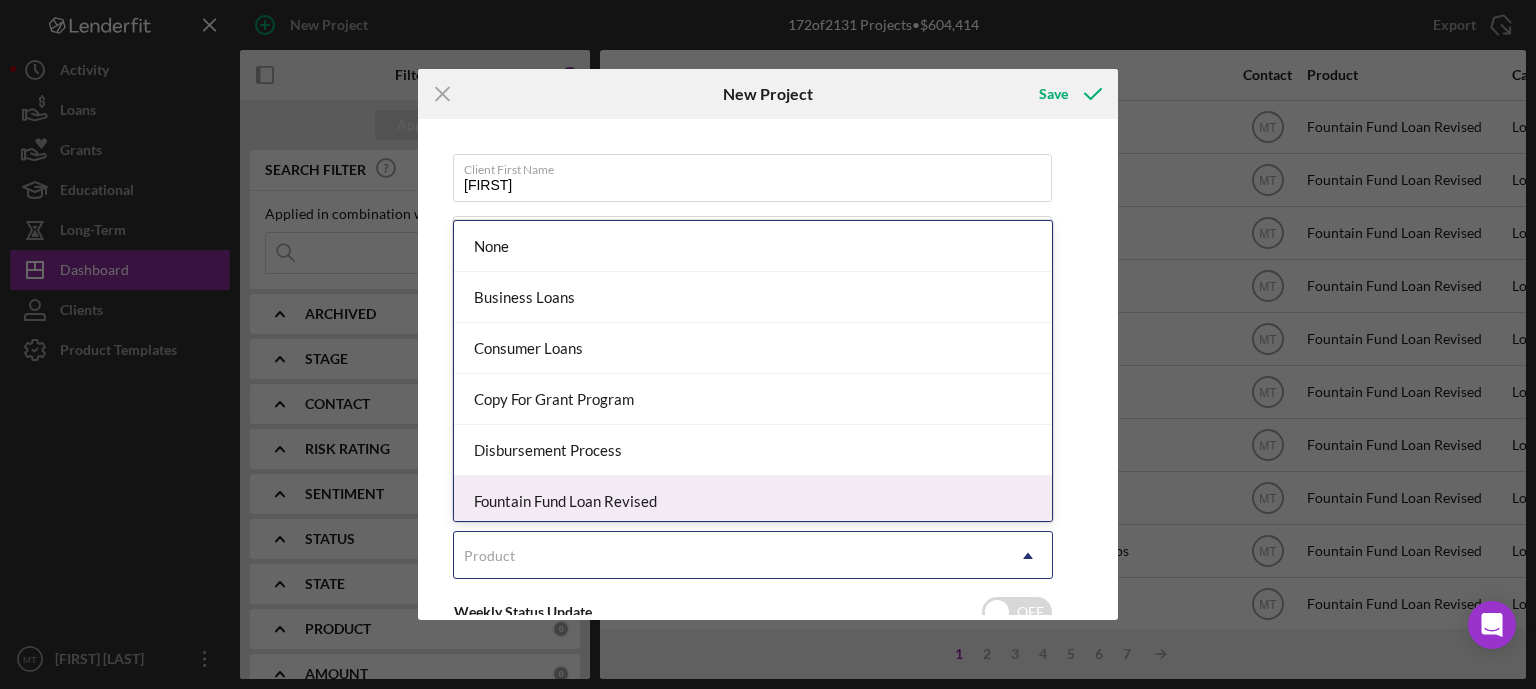 click on "Fountain Fund Loan Revised" at bounding box center (753, 501) 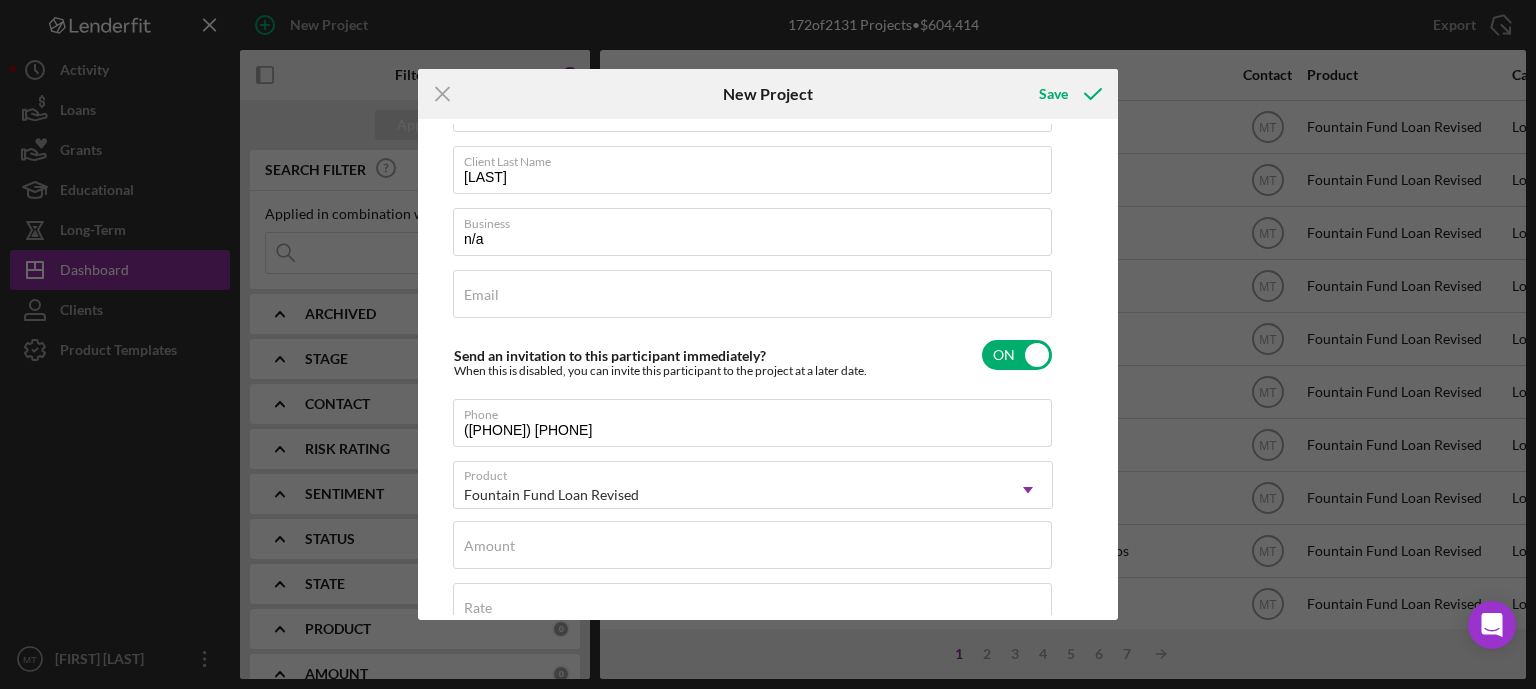 scroll, scrollTop: 73, scrollLeft: 0, axis: vertical 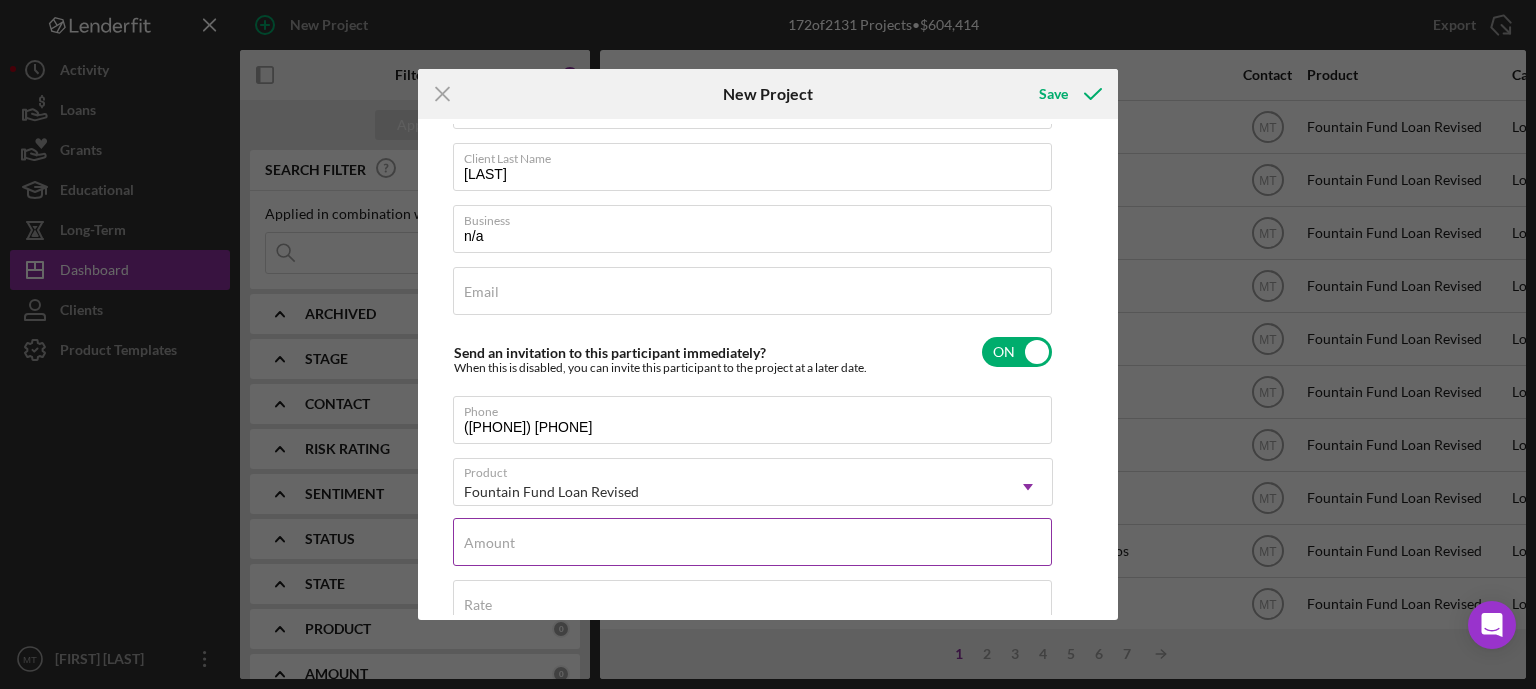 click on "Amount" at bounding box center (753, 543) 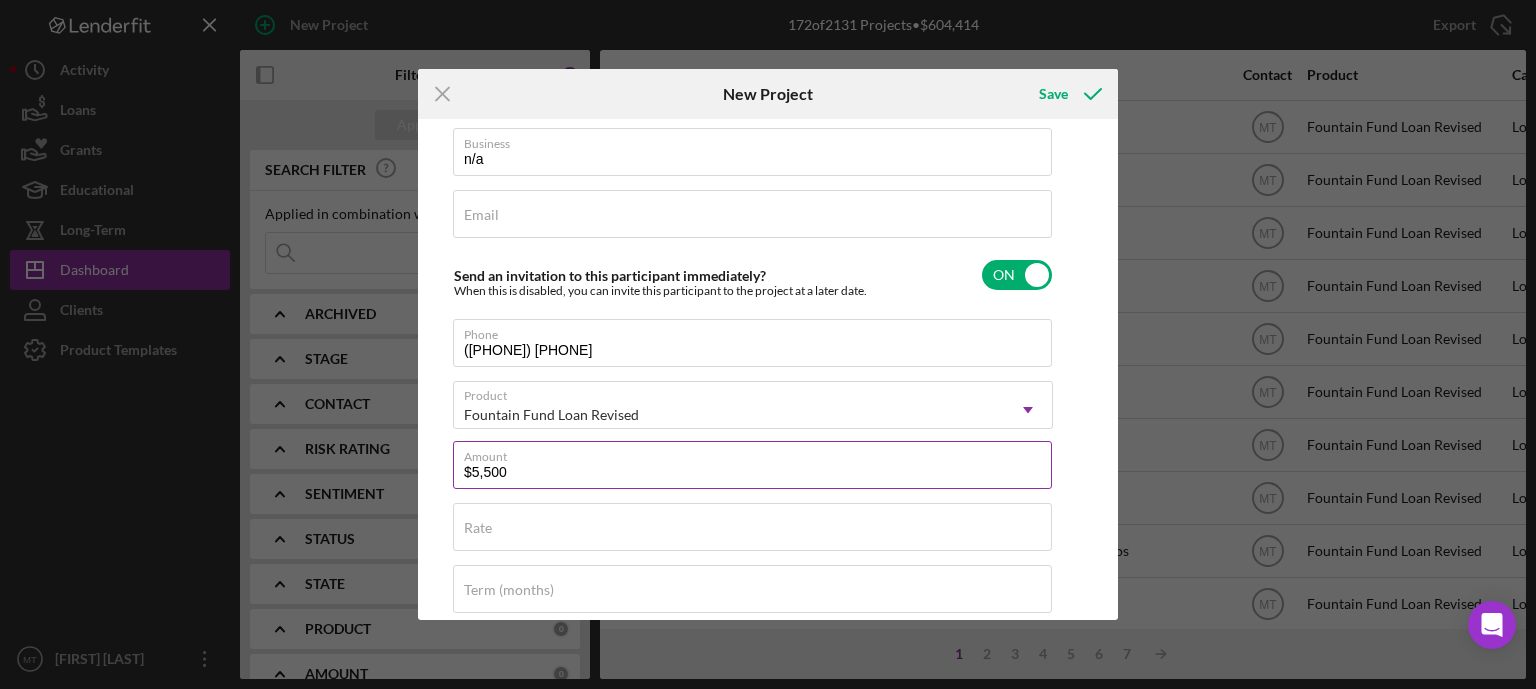 scroll, scrollTop: 0, scrollLeft: 0, axis: both 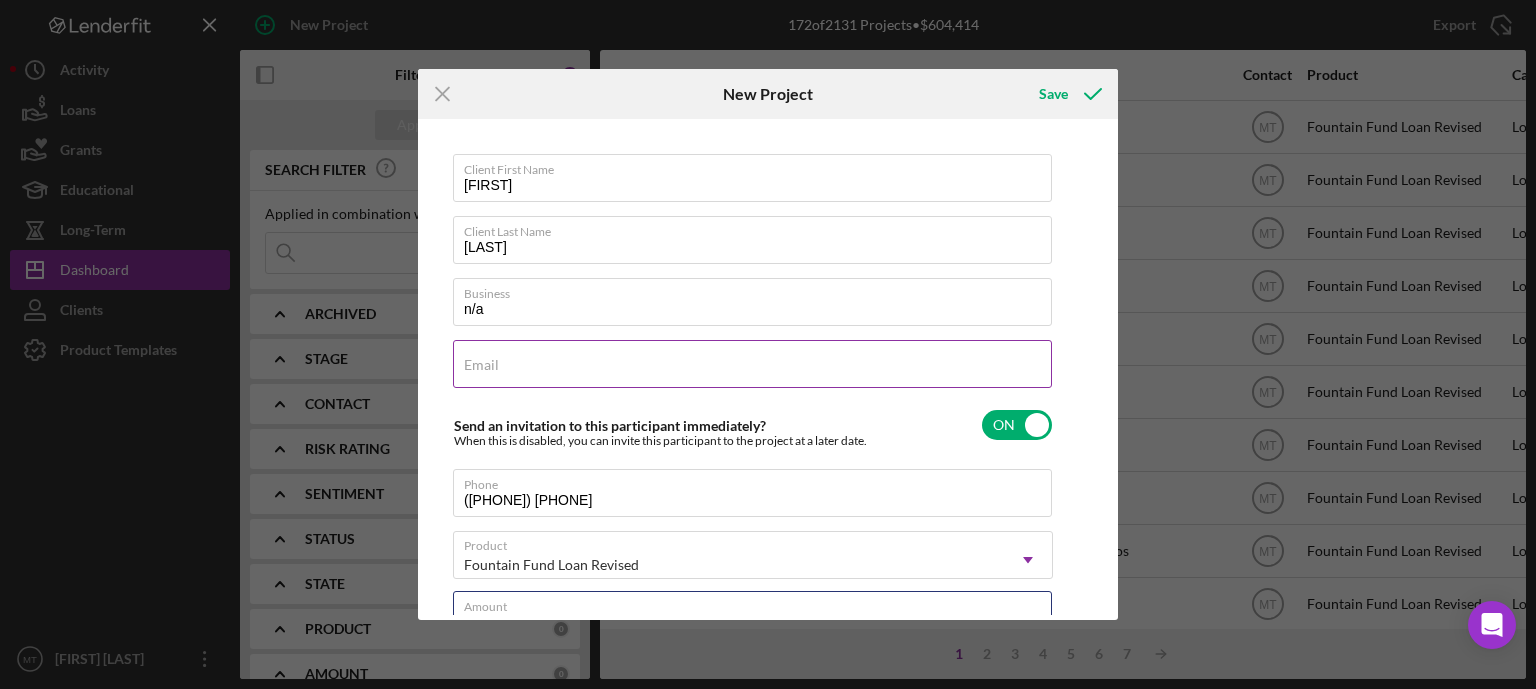 type on "$5,500" 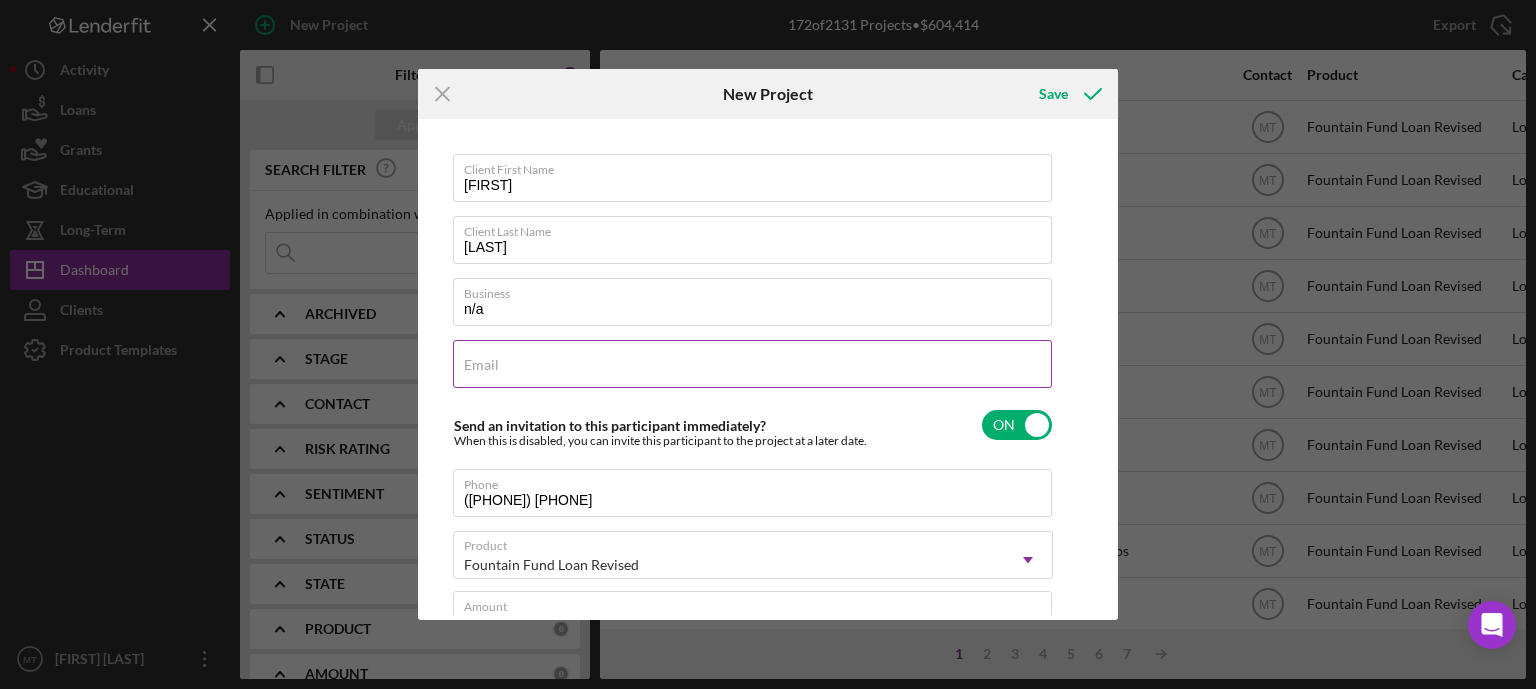 click on "Email" at bounding box center (752, 364) 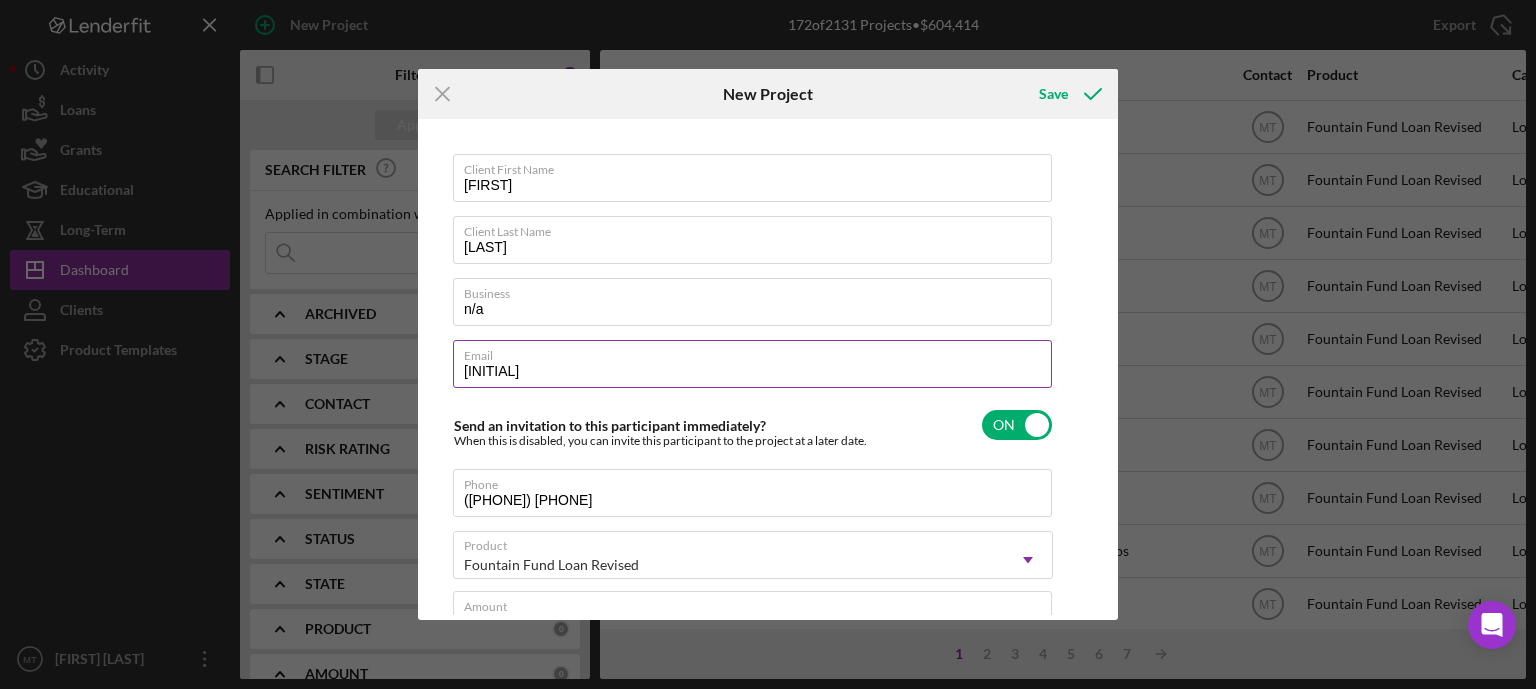 type on "h" 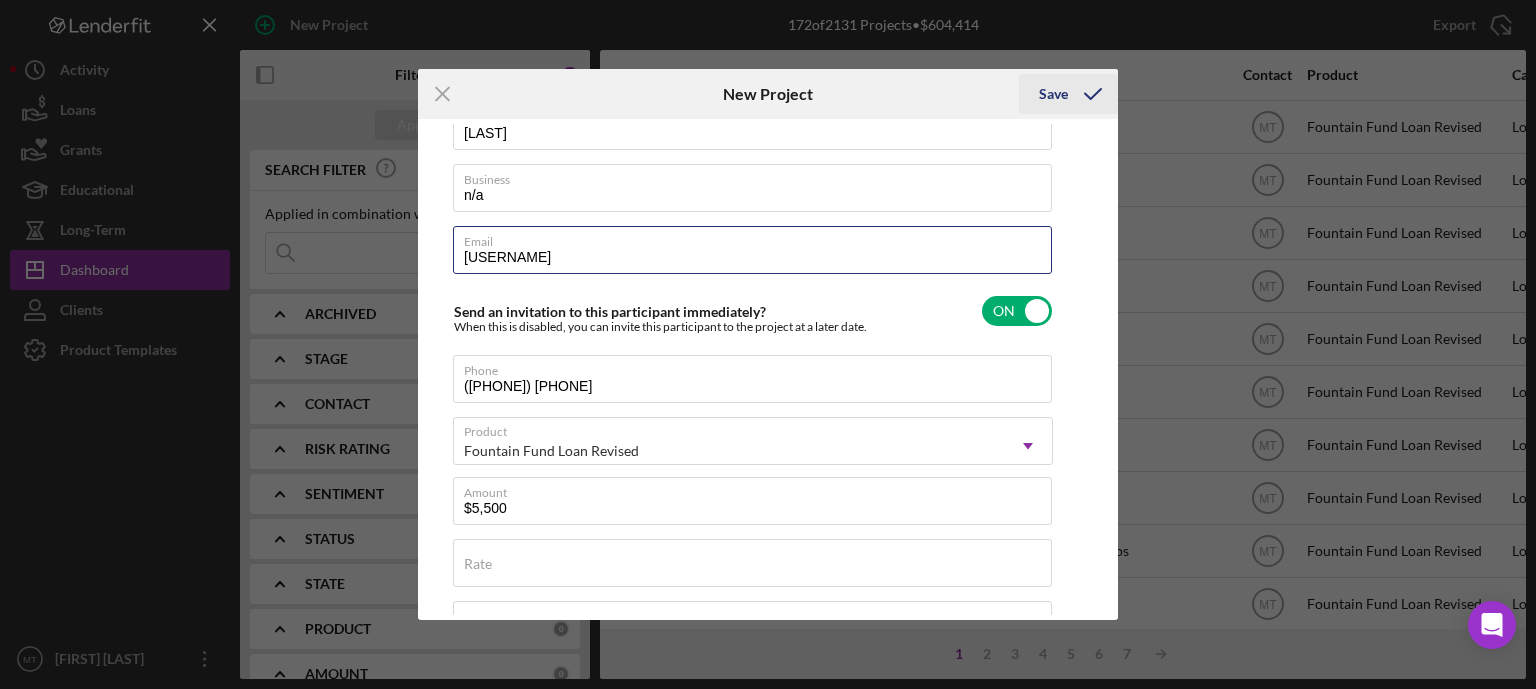 scroll, scrollTop: 114, scrollLeft: 0, axis: vertical 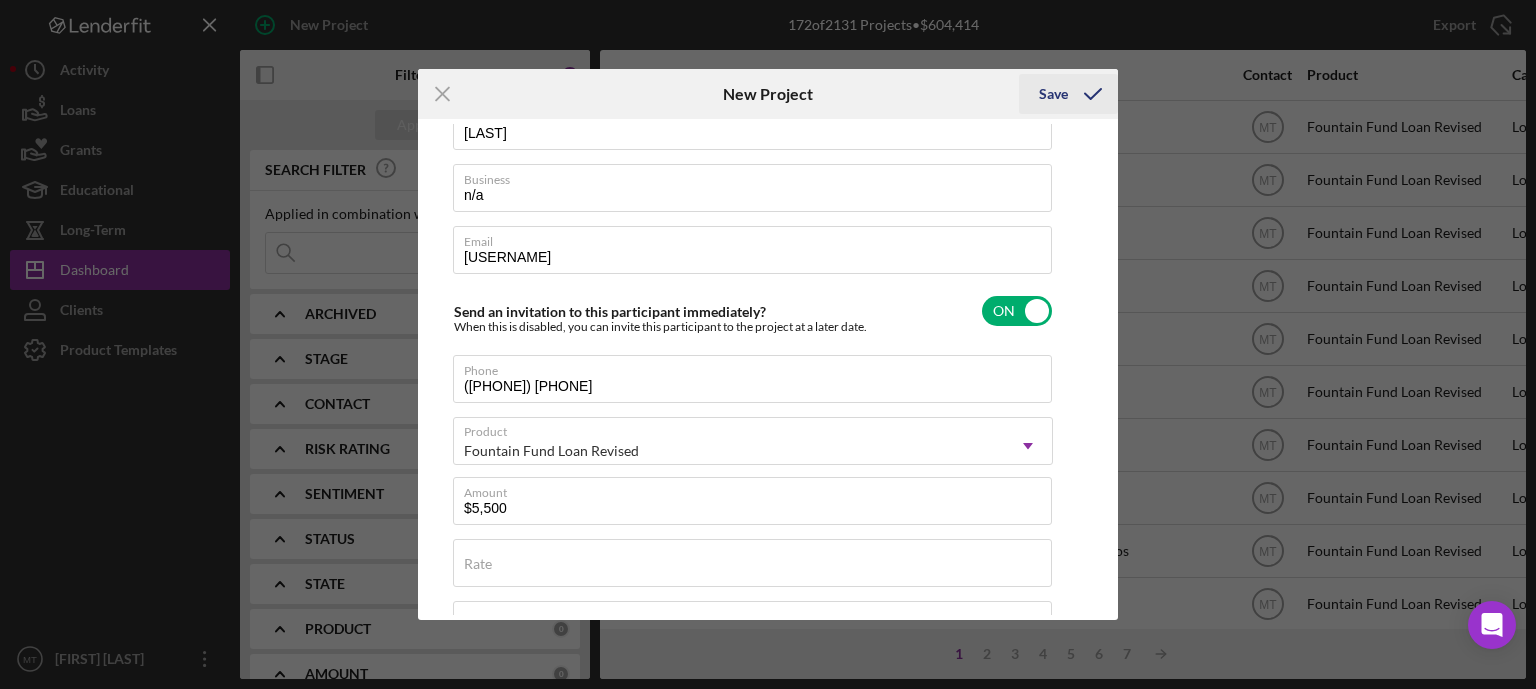 click 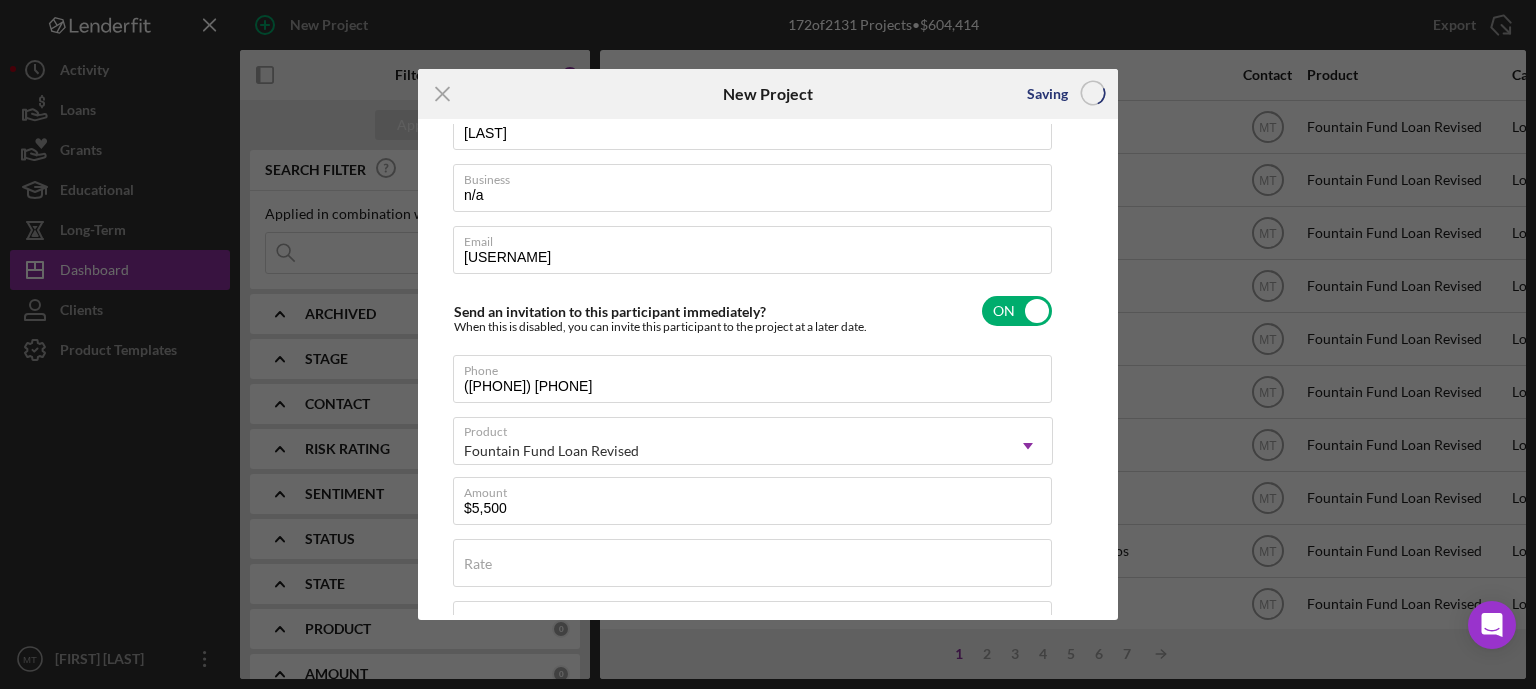 type 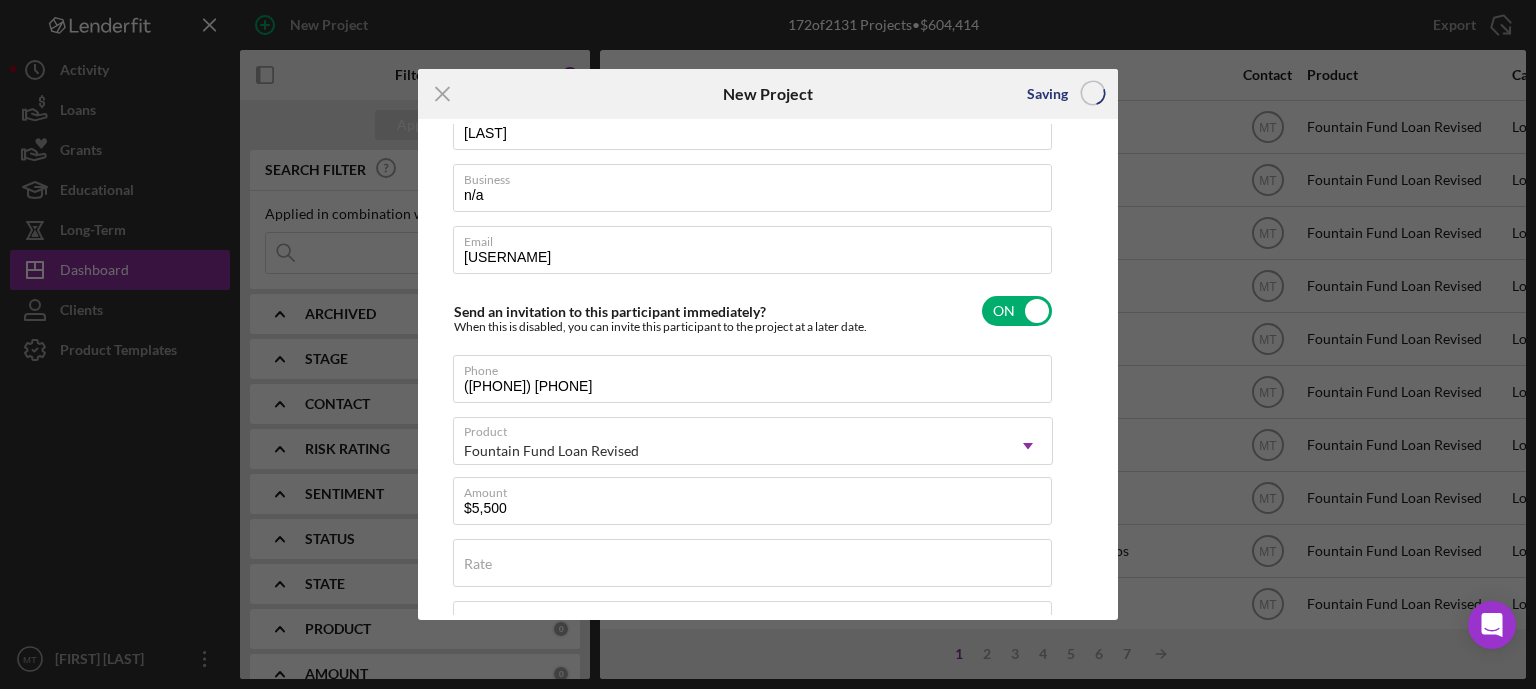 type 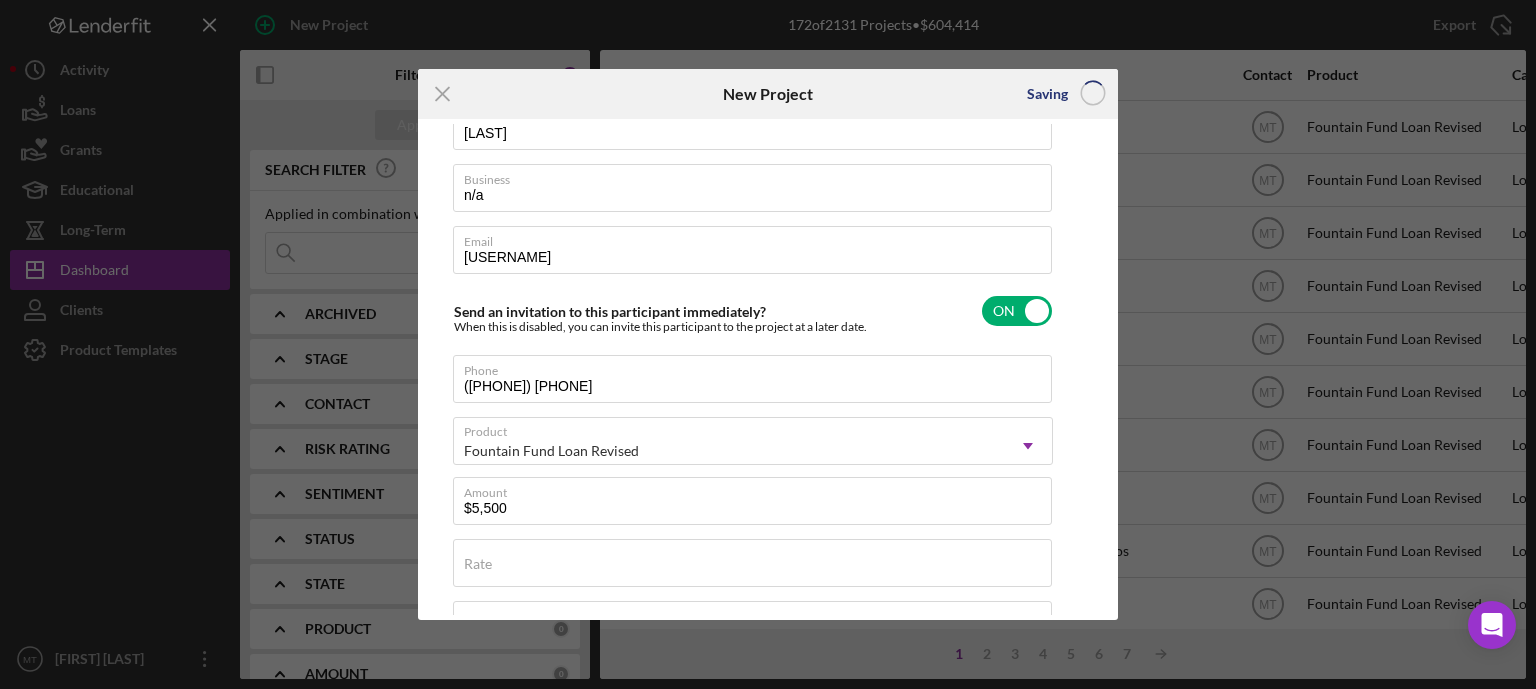 type 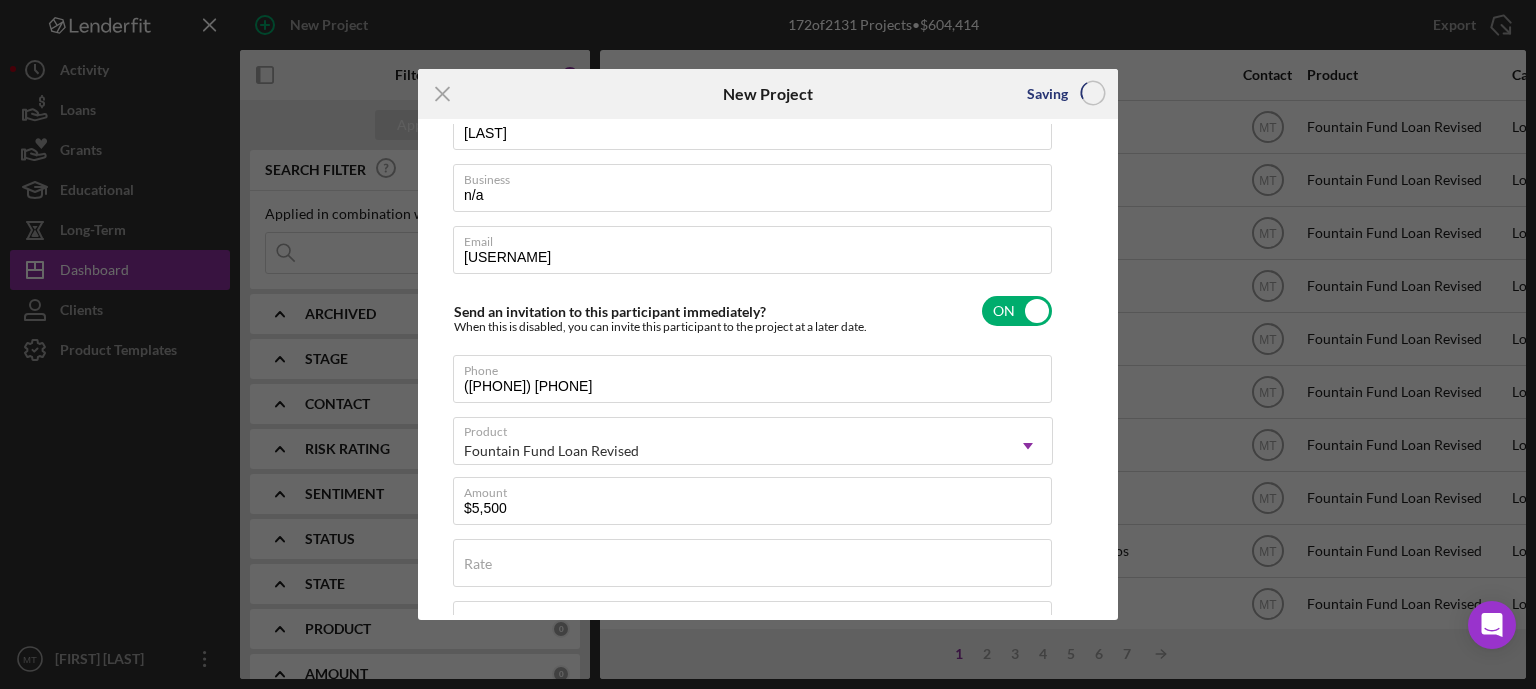 type 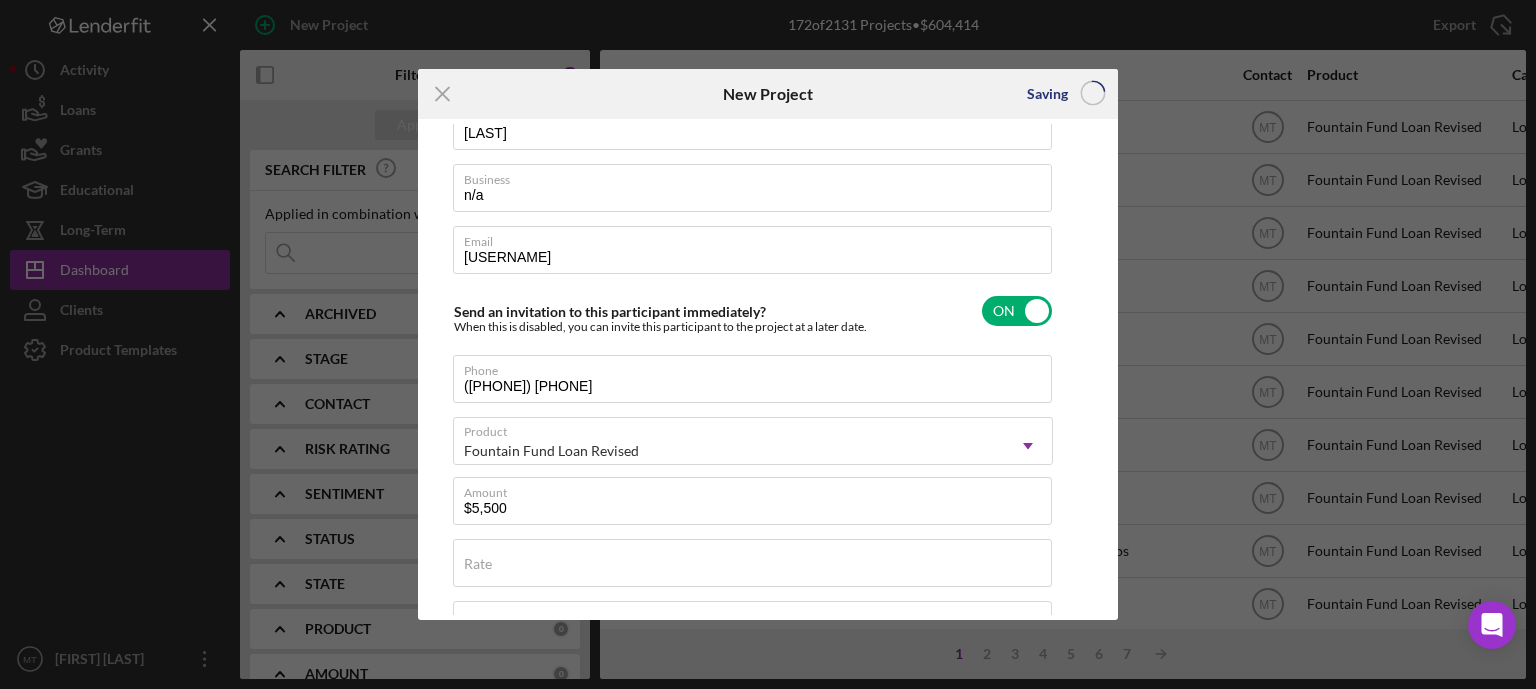 type 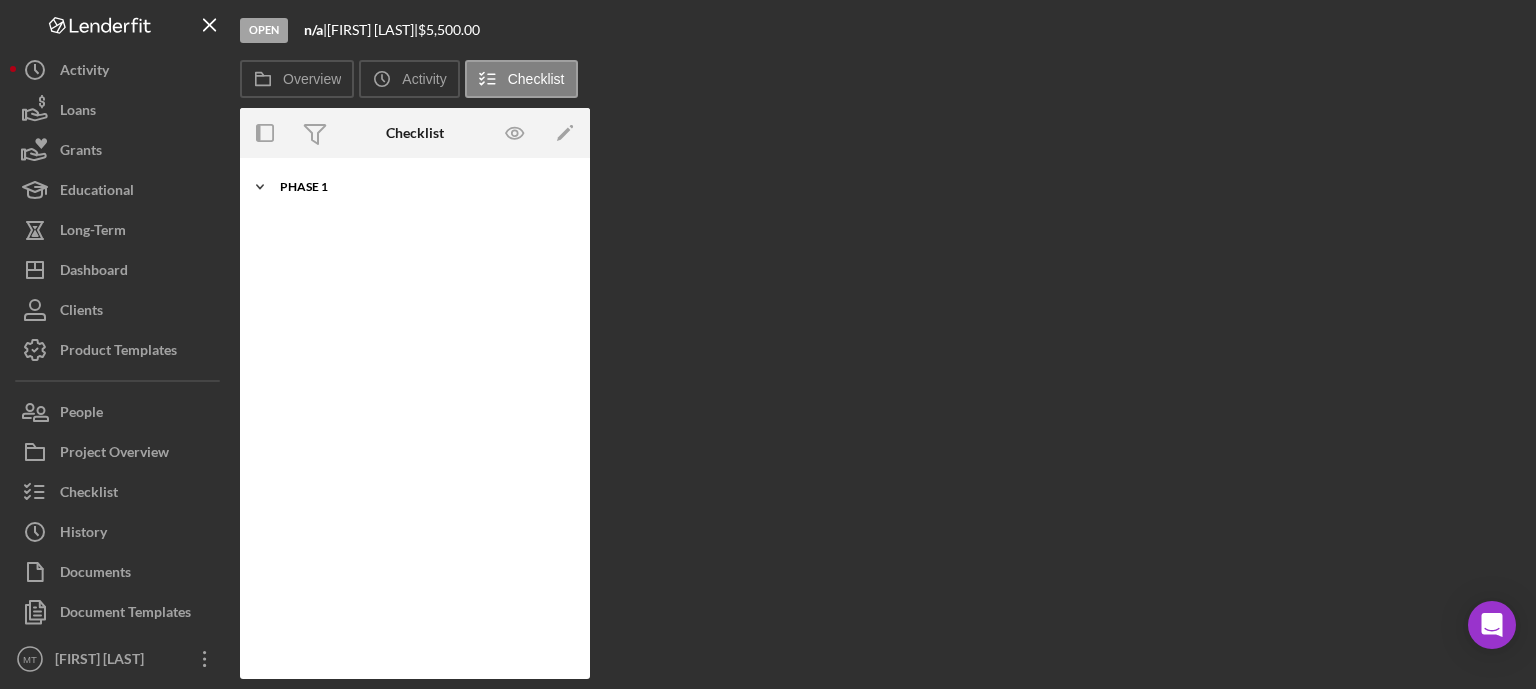 click on "Icon/Expander" 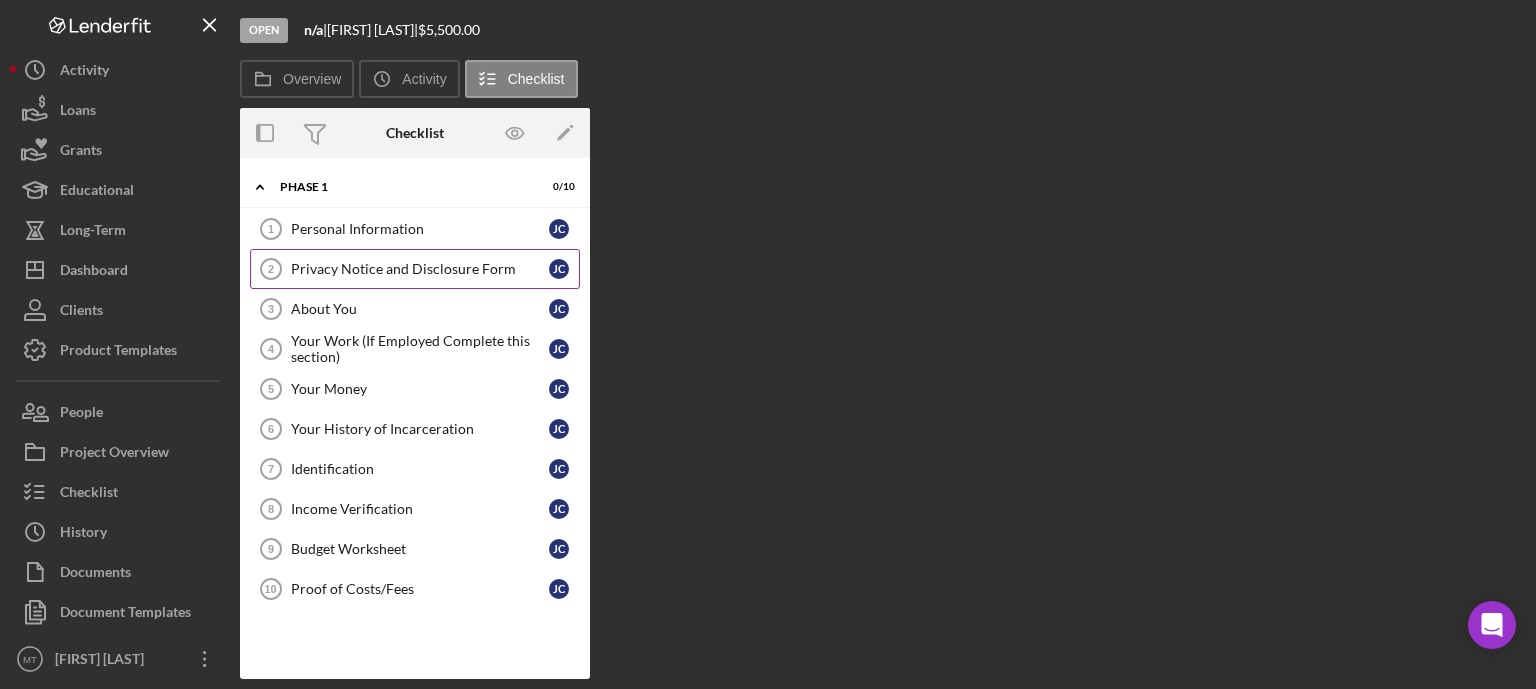 click on "Privacy Notice and Disclosure Form" at bounding box center (420, 269) 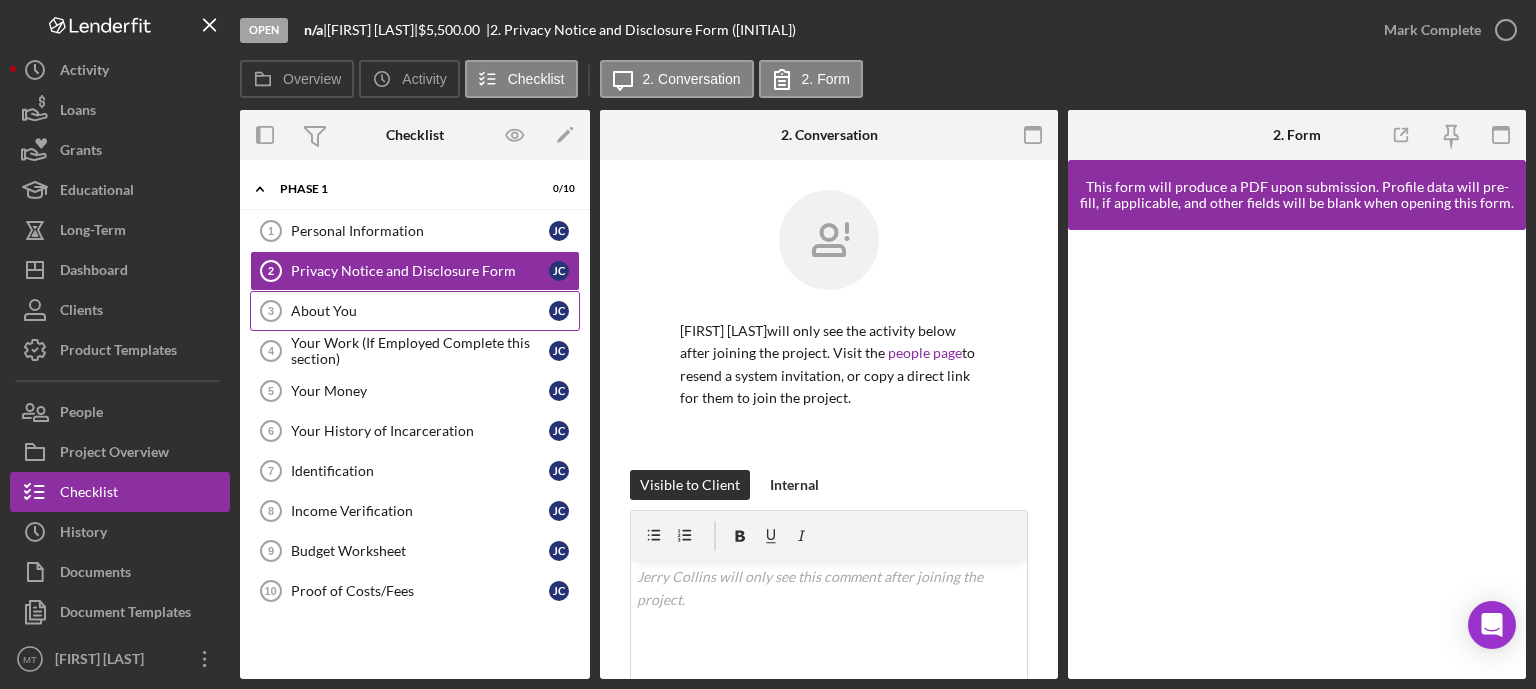 click on "About You" at bounding box center [420, 311] 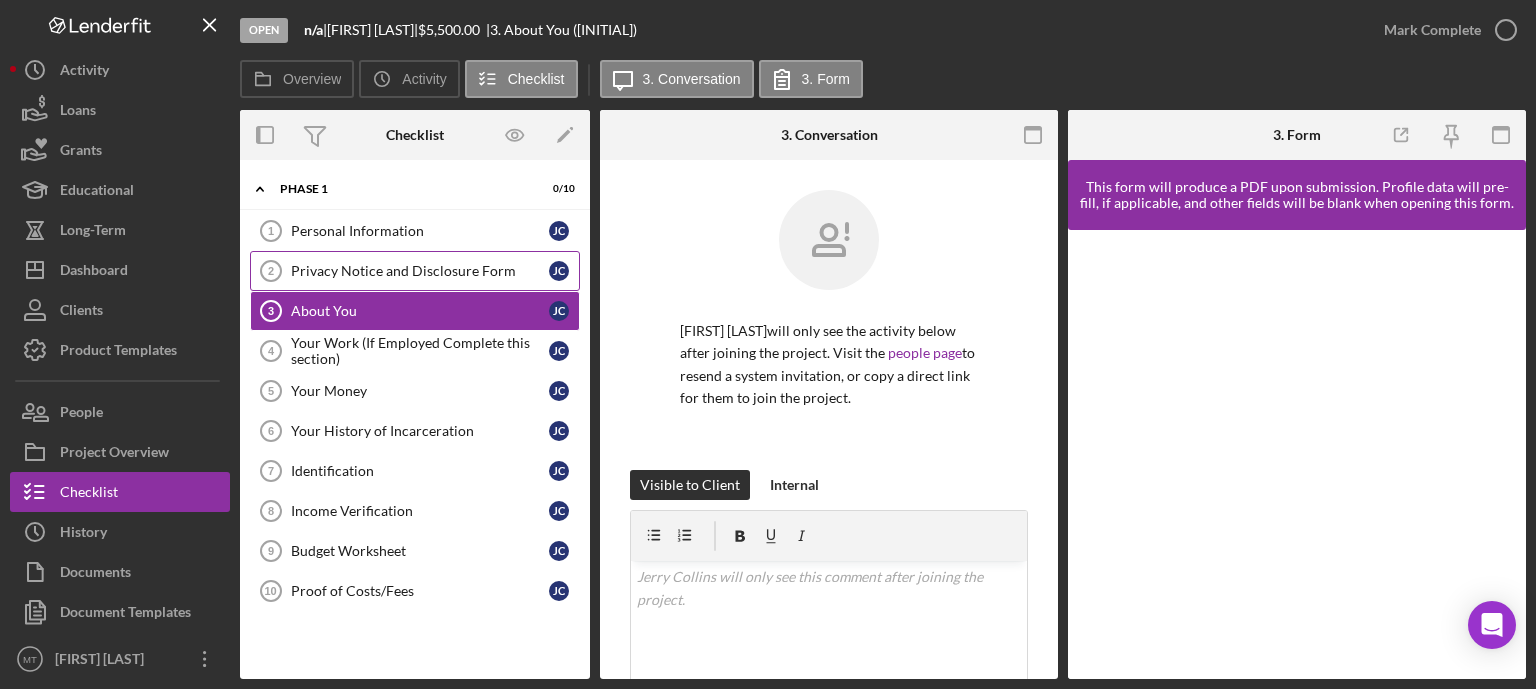 click on "Privacy Notice and Disclosure Form" at bounding box center [420, 271] 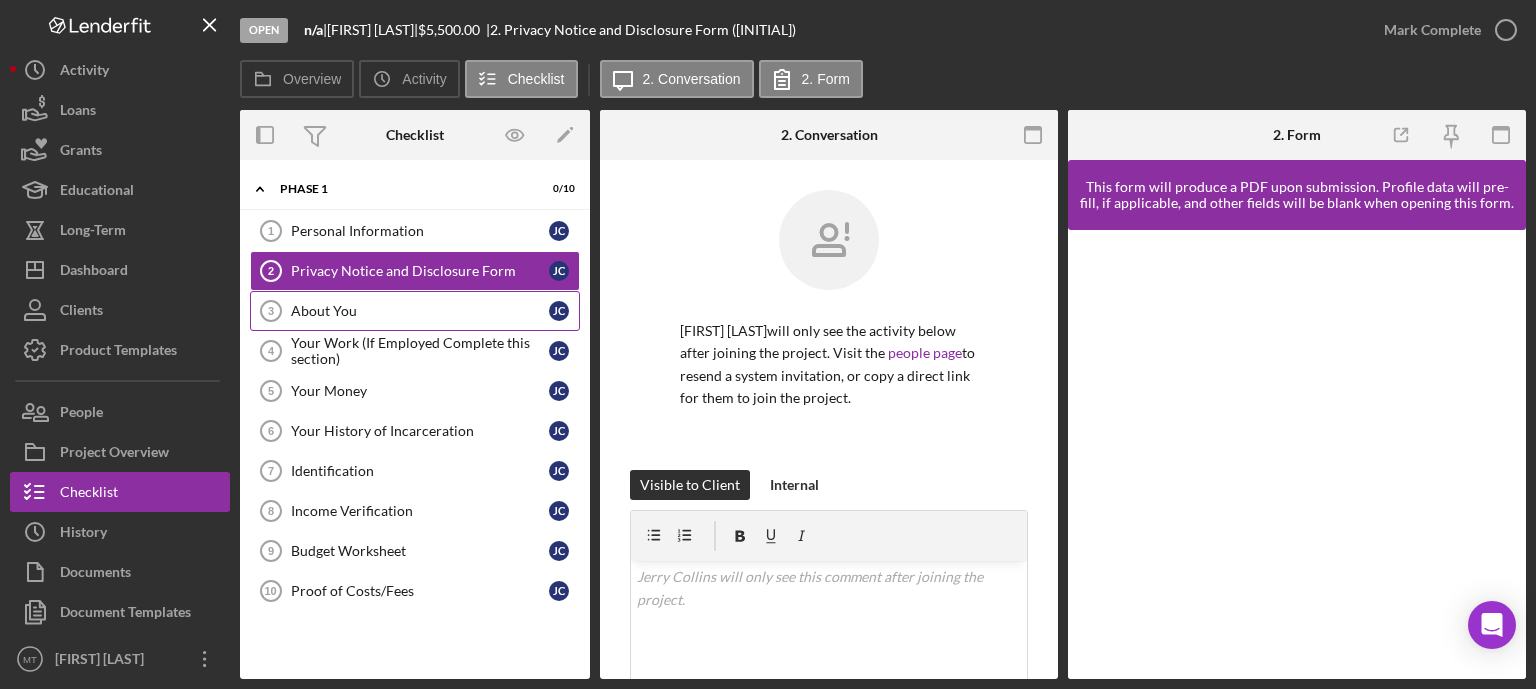 click on "About You" at bounding box center (420, 311) 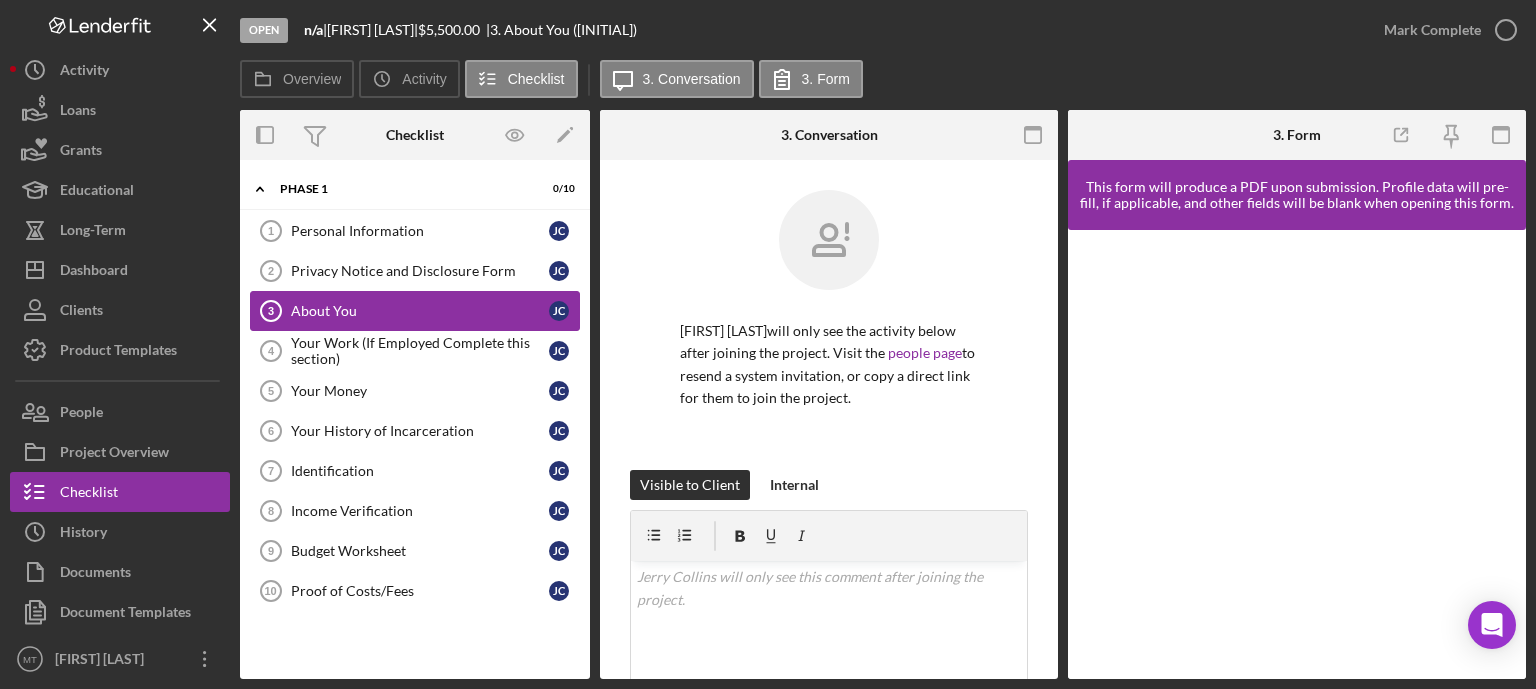 click on "About You" at bounding box center (420, 311) 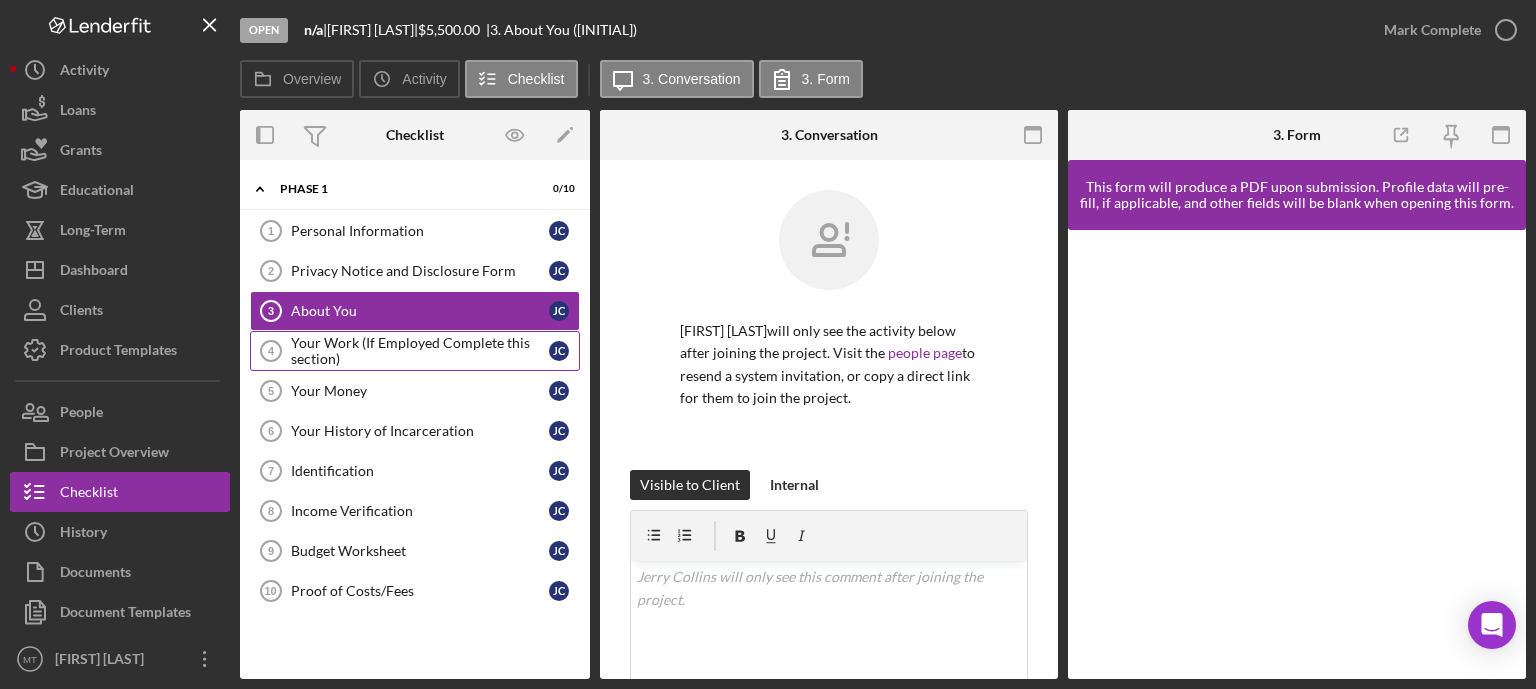 click on "Your Work (If Employed Complete this section)" at bounding box center [420, 351] 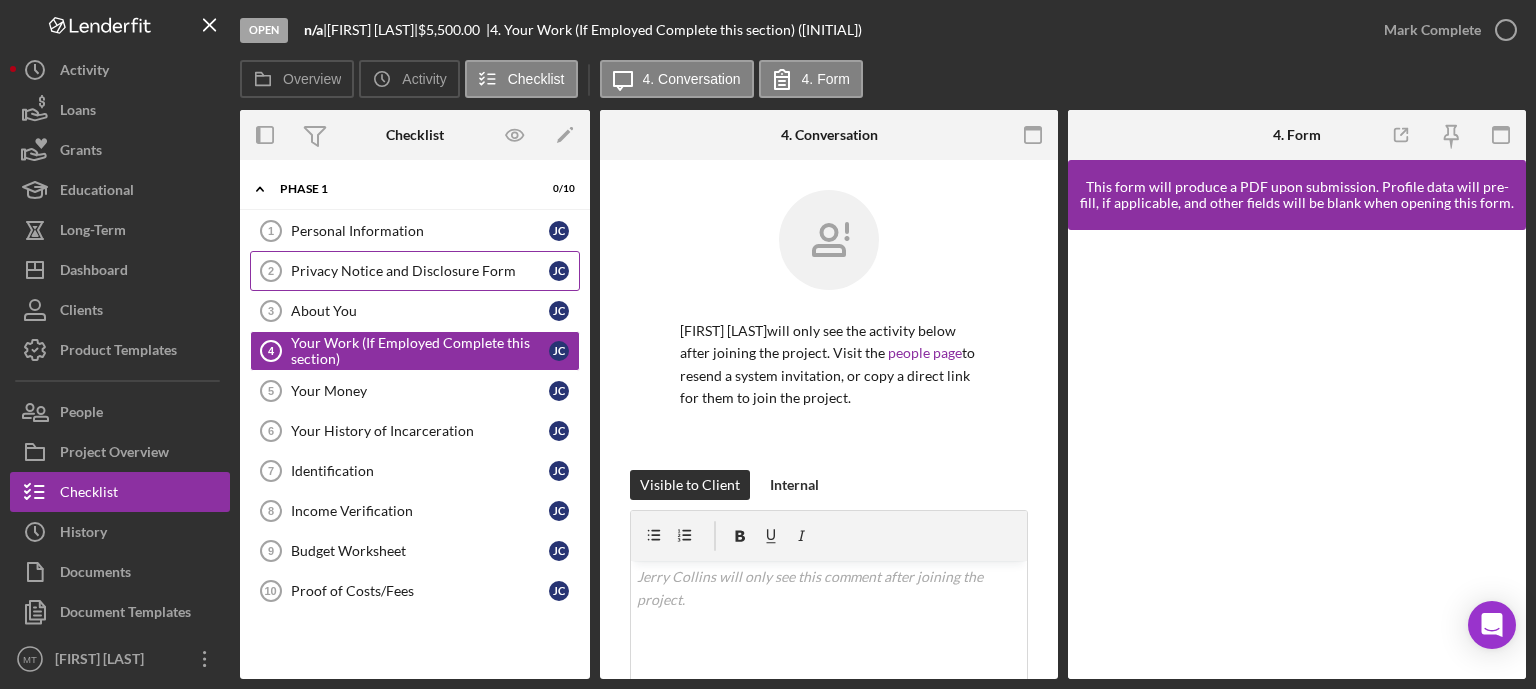 click on "Privacy Notice and Disclosure Form" at bounding box center (420, 271) 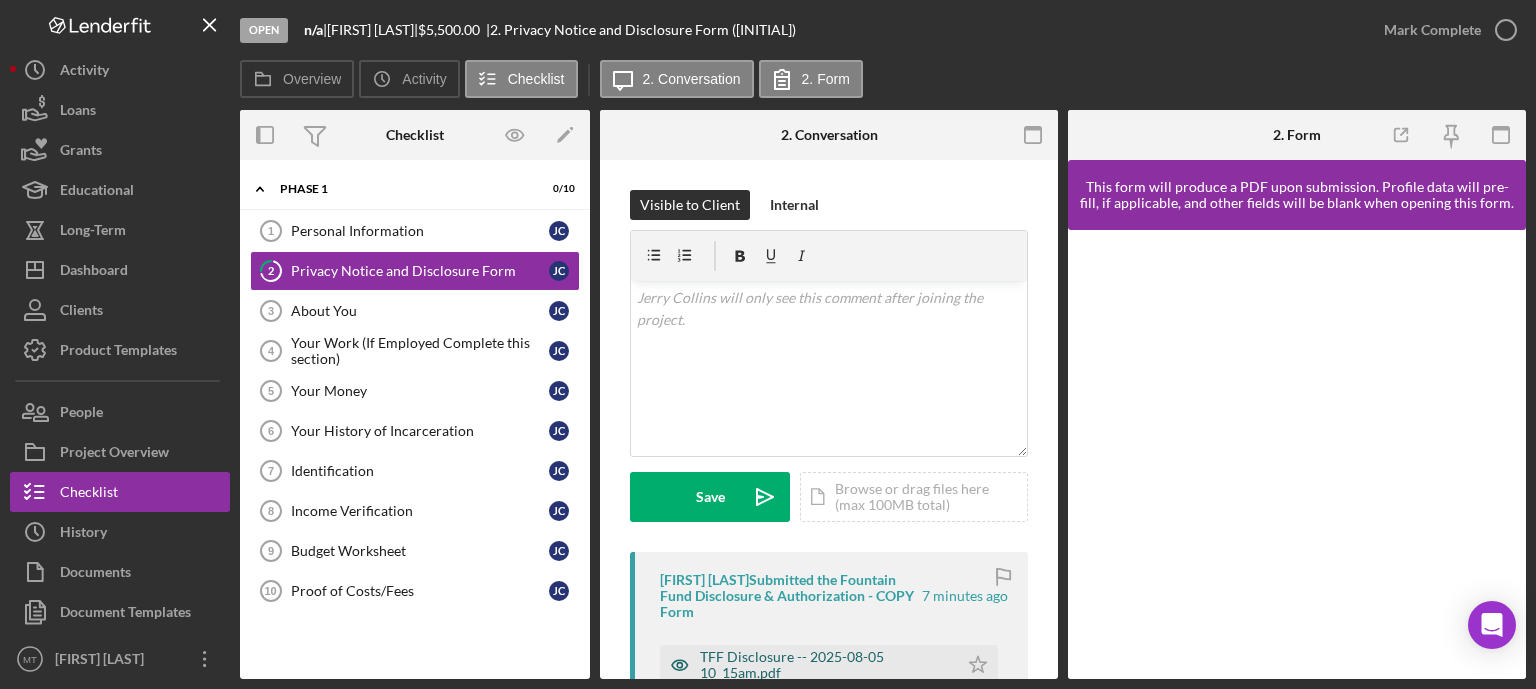 click on "TFF Disclosure -- 2025-08-05 10_15am.pdf" at bounding box center (824, 665) 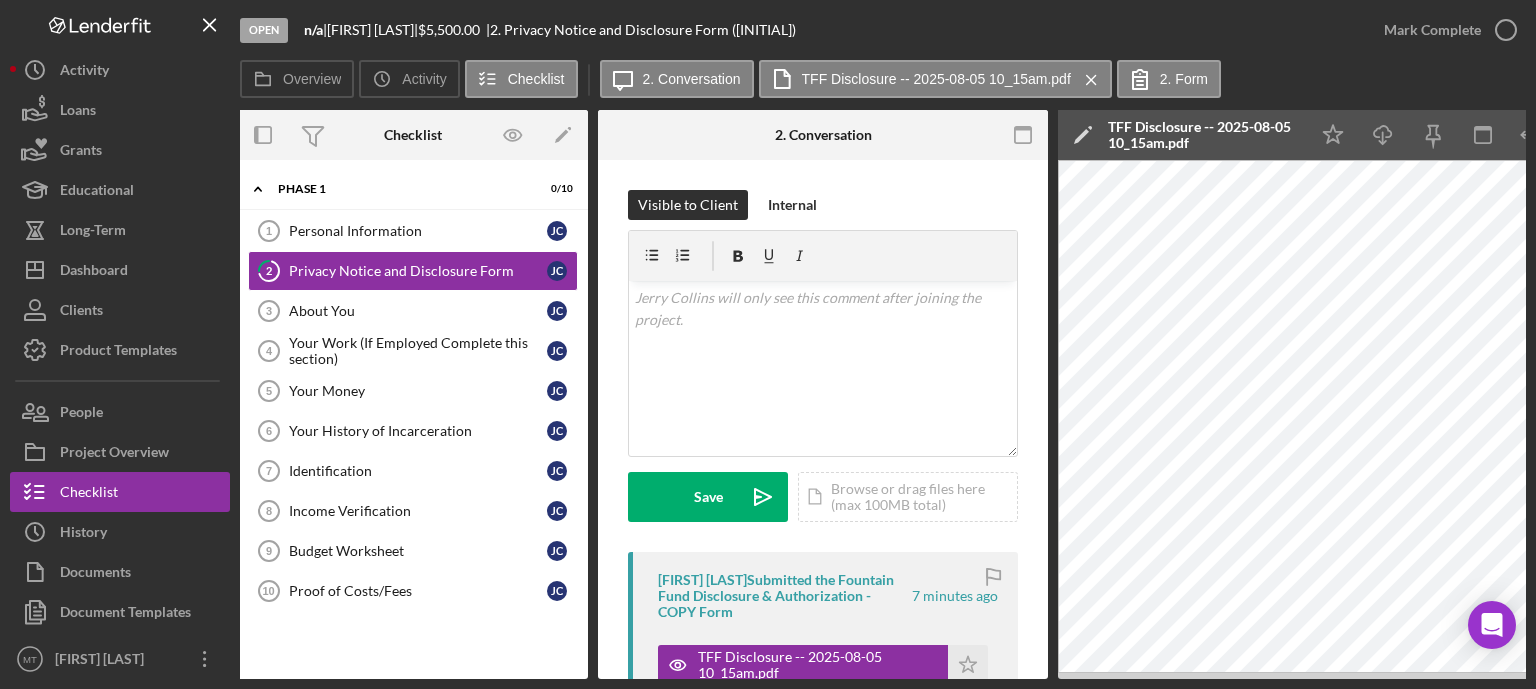 scroll, scrollTop: 0, scrollLeft: 2, axis: horizontal 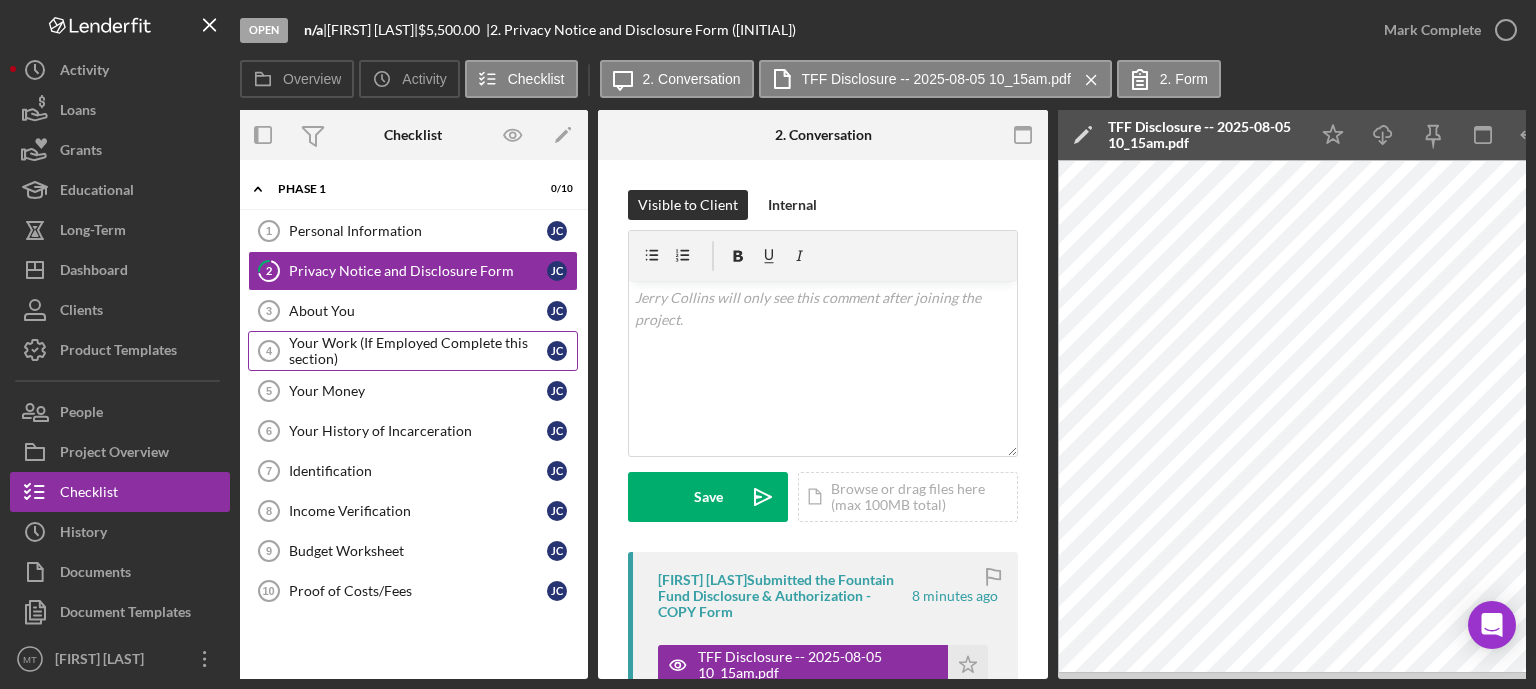 click on "Your Work (If Employed Complete this section)" at bounding box center (418, 351) 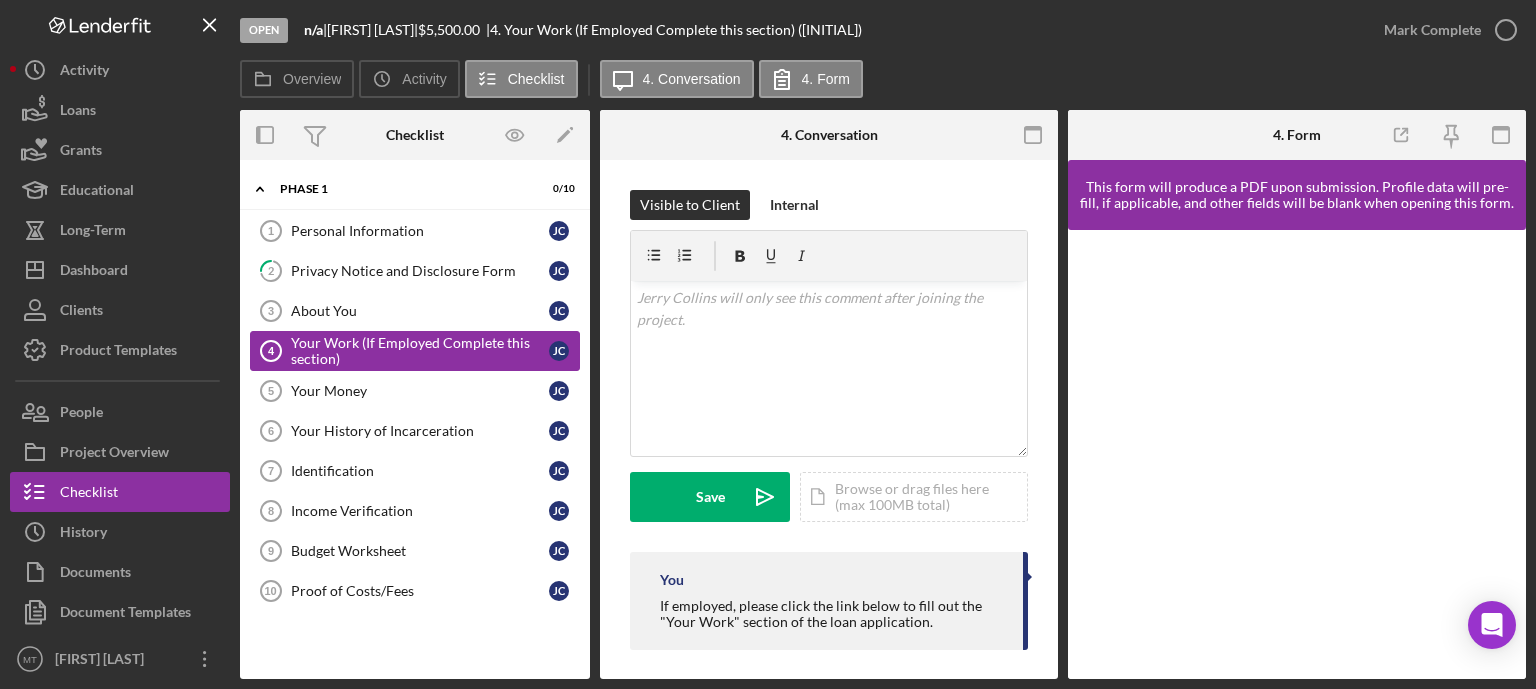 scroll, scrollTop: 0, scrollLeft: 0, axis: both 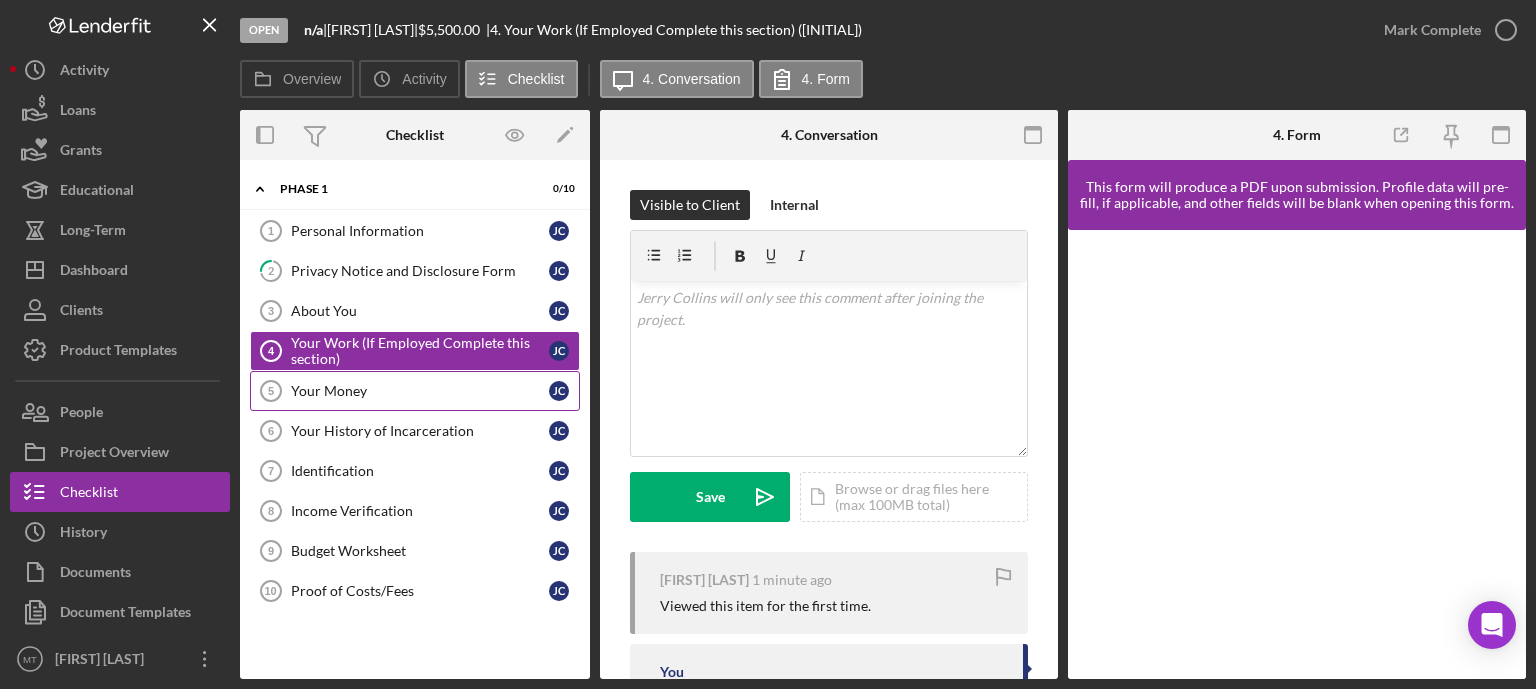 click on "Your Money 5 Your Money [INITIAL] [INITIAL]" at bounding box center [415, 391] 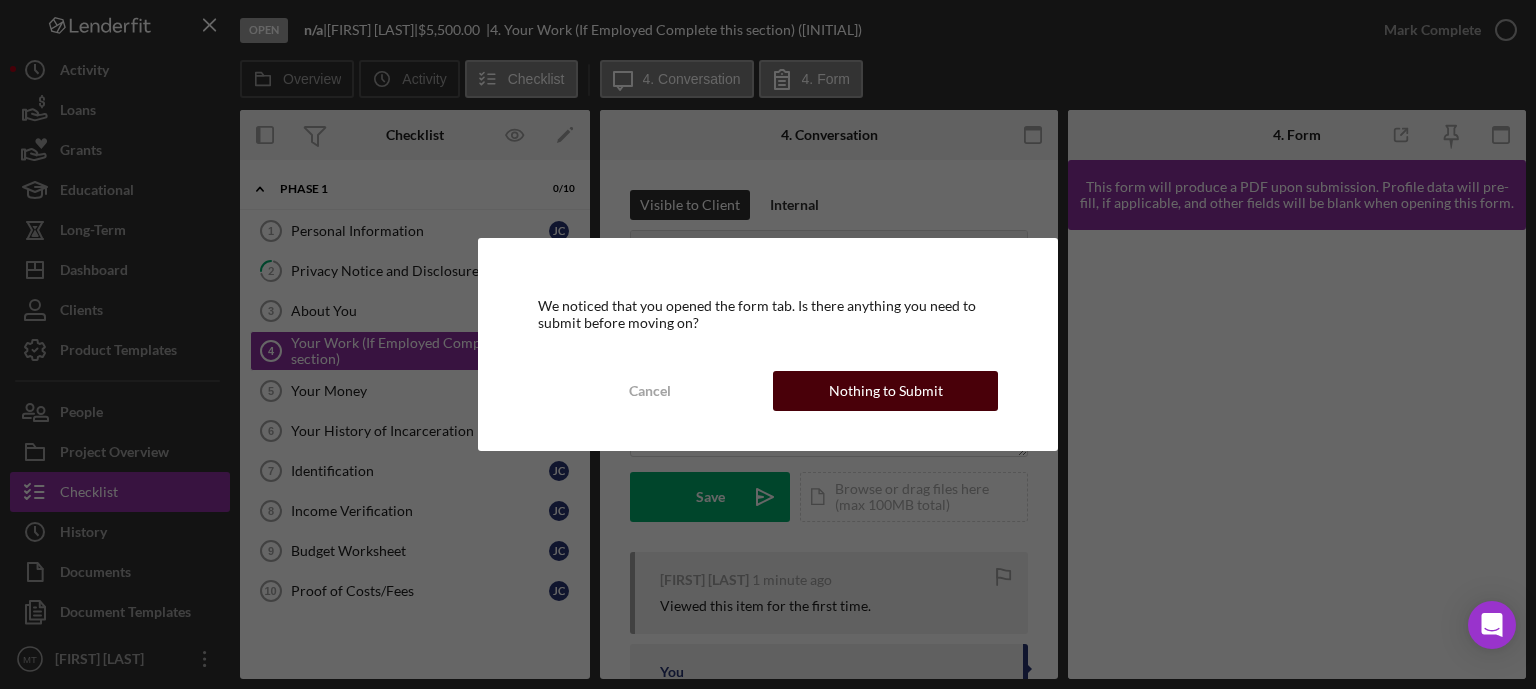 click on "Nothing to Submit" at bounding box center [886, 391] 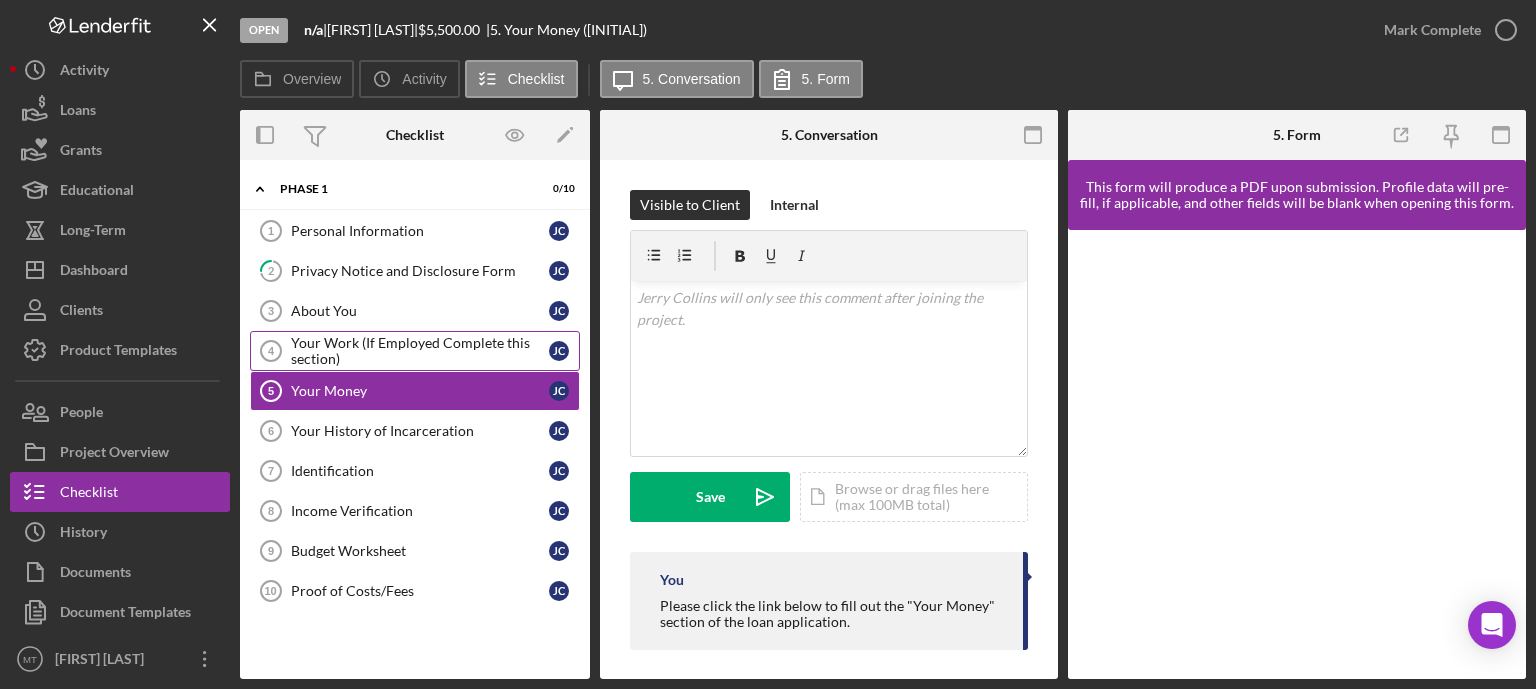 click on "Your Work (If Employed Complete this section)" at bounding box center [420, 351] 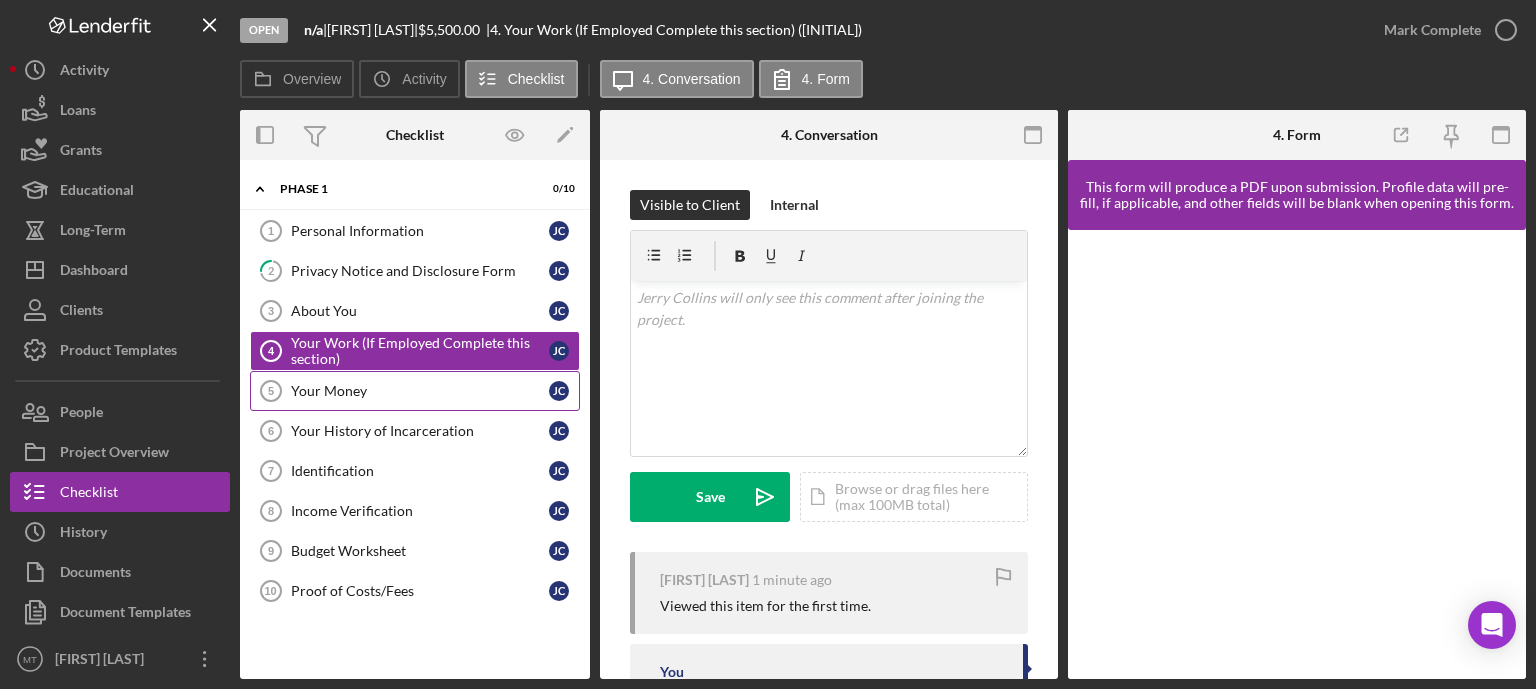 click on "Your Money" at bounding box center (420, 391) 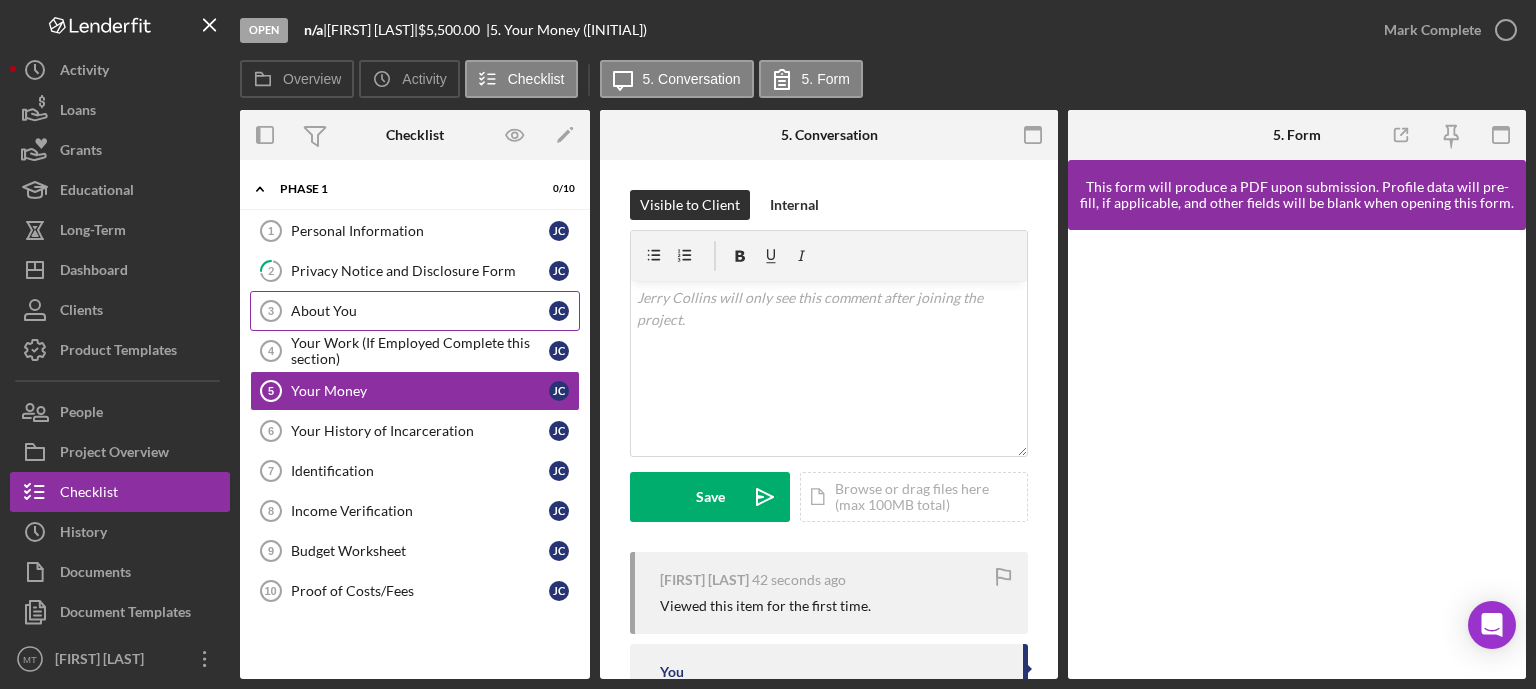 click on "About You" at bounding box center (420, 311) 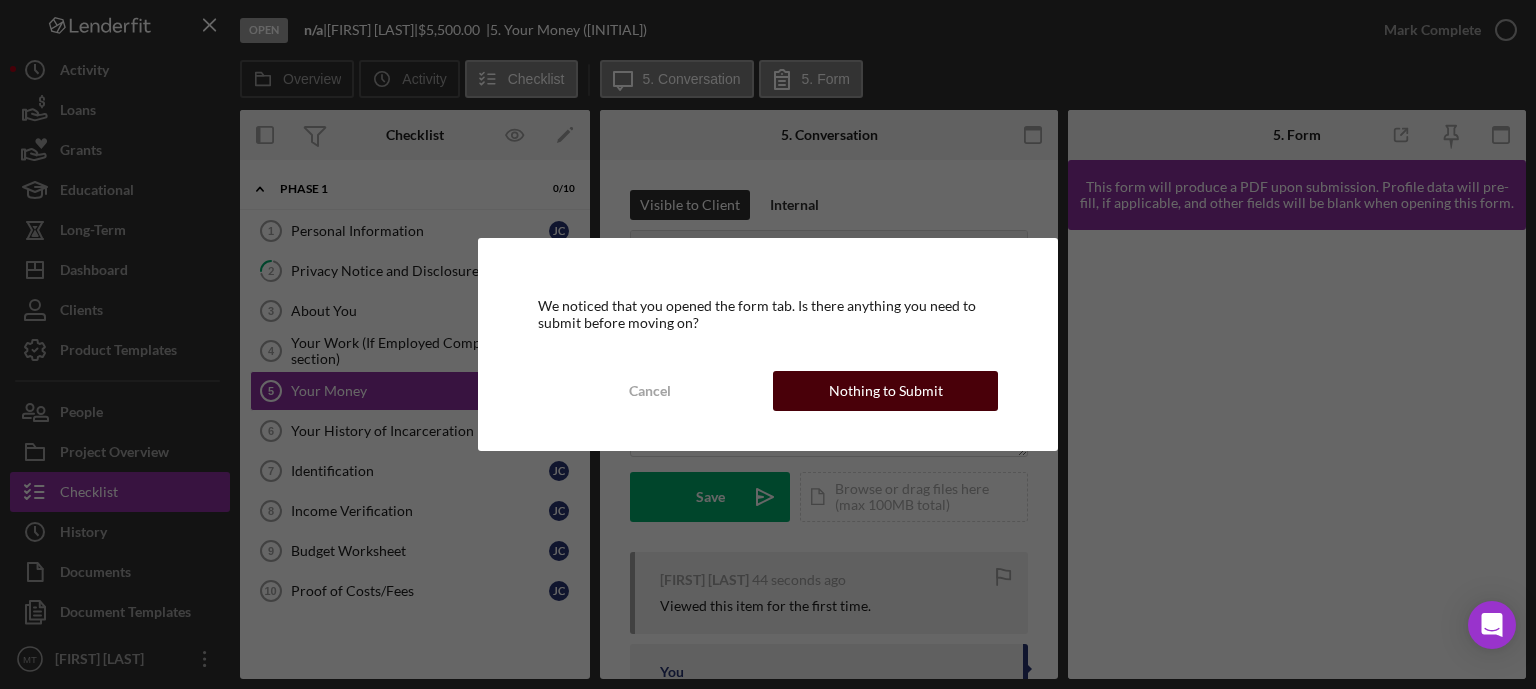 click on "Nothing to Submit" at bounding box center (885, 391) 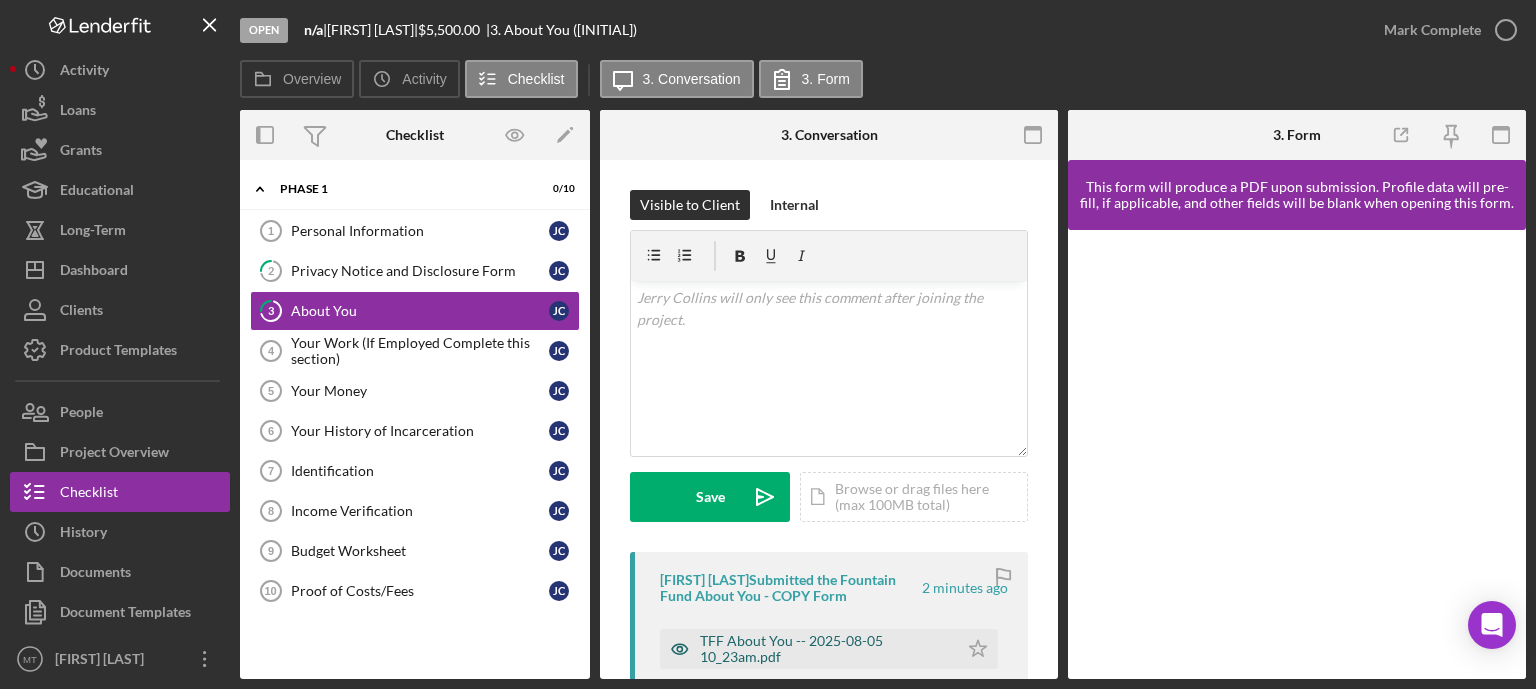 click on "TFF About You -- 2025-08-05 10_23am.pdf" at bounding box center [824, 649] 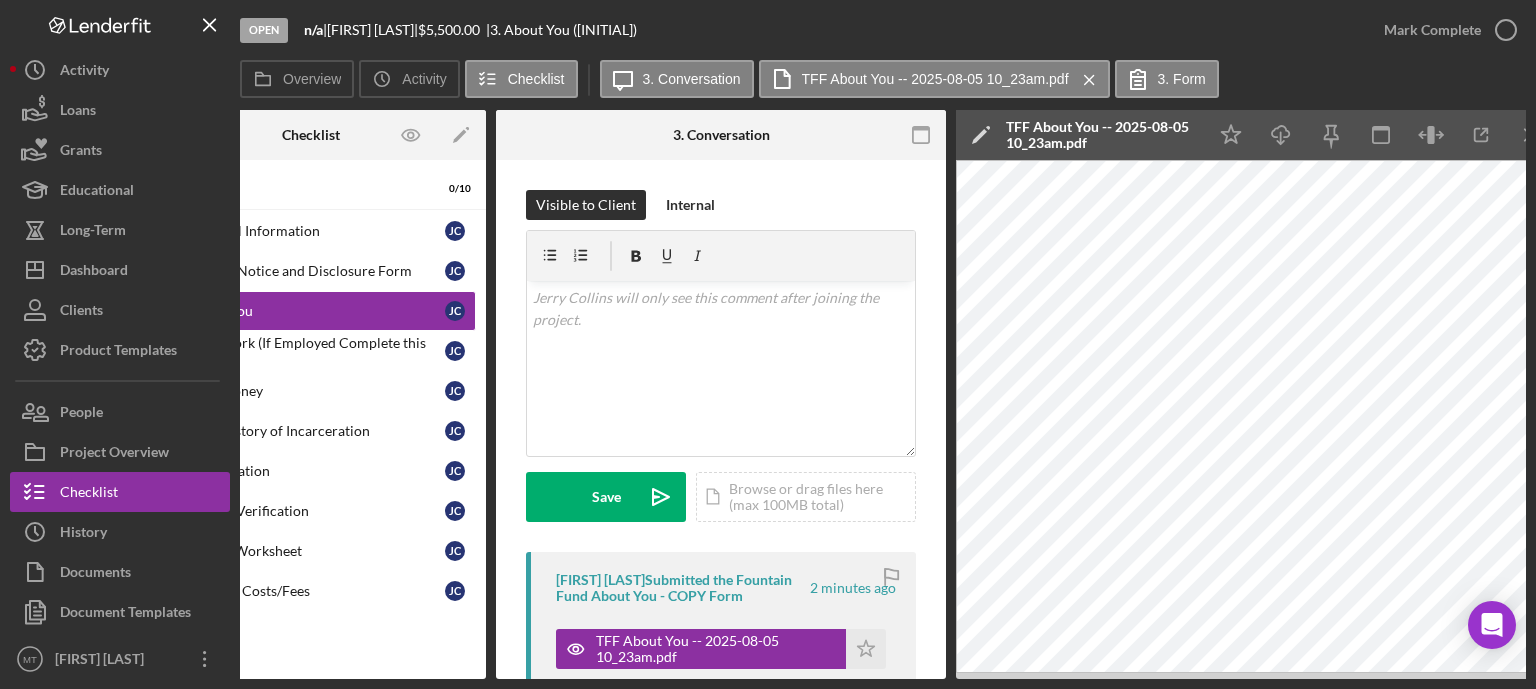scroll, scrollTop: 0, scrollLeft: 102, axis: horizontal 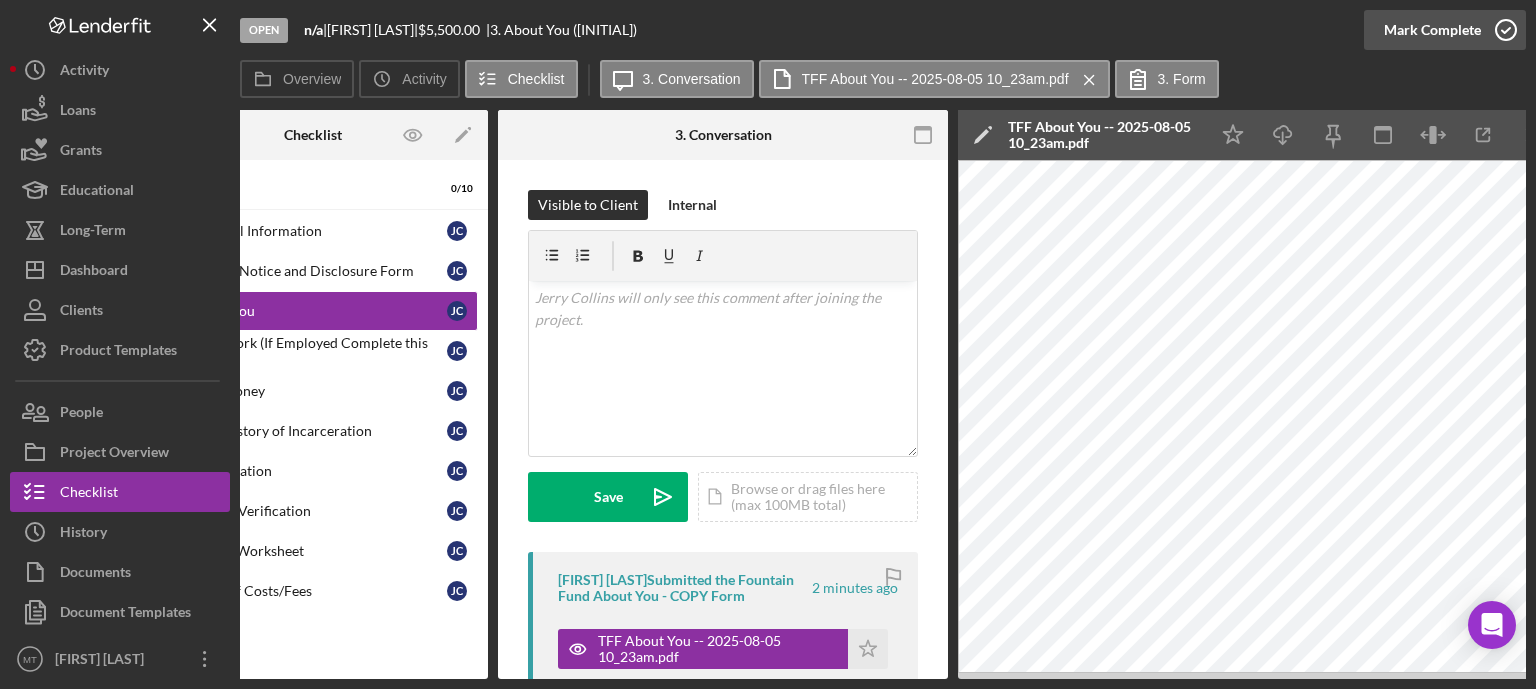 click 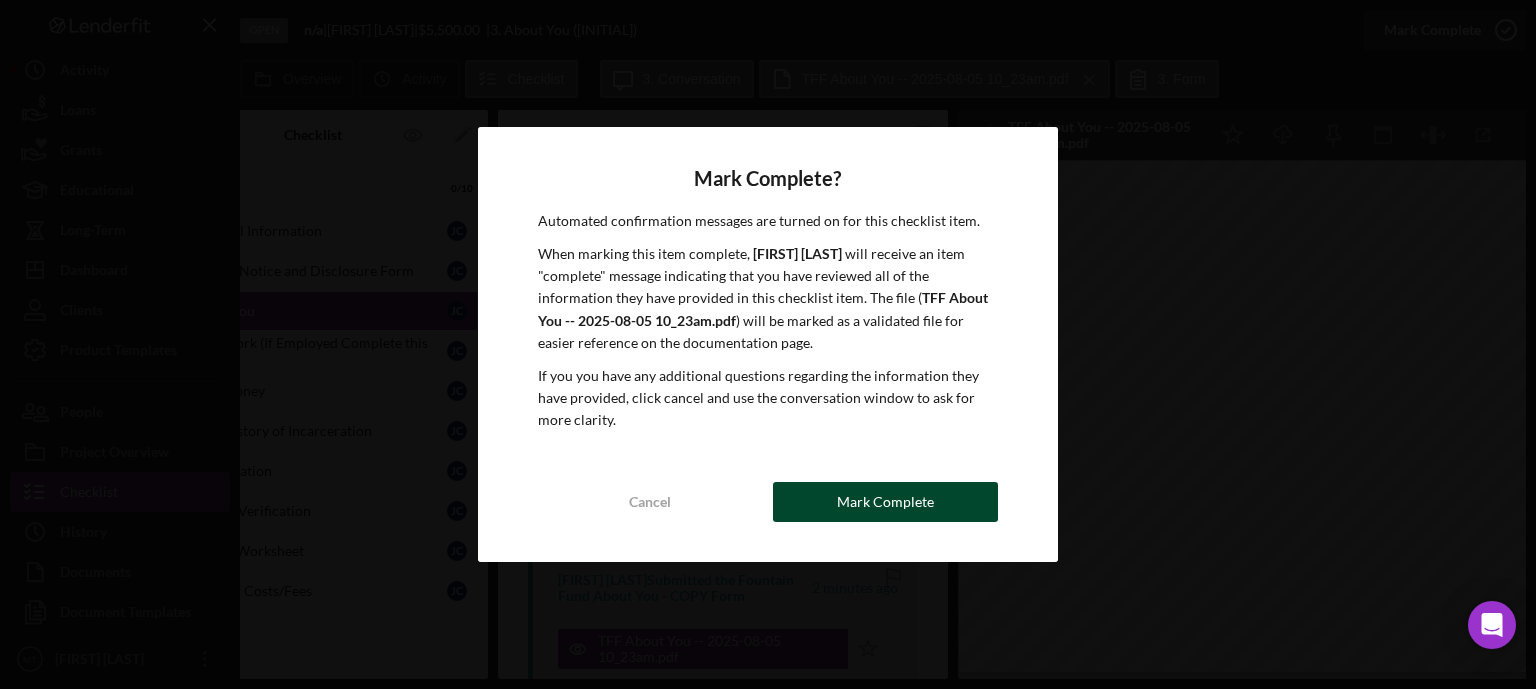 click on "Mark Complete" at bounding box center (885, 502) 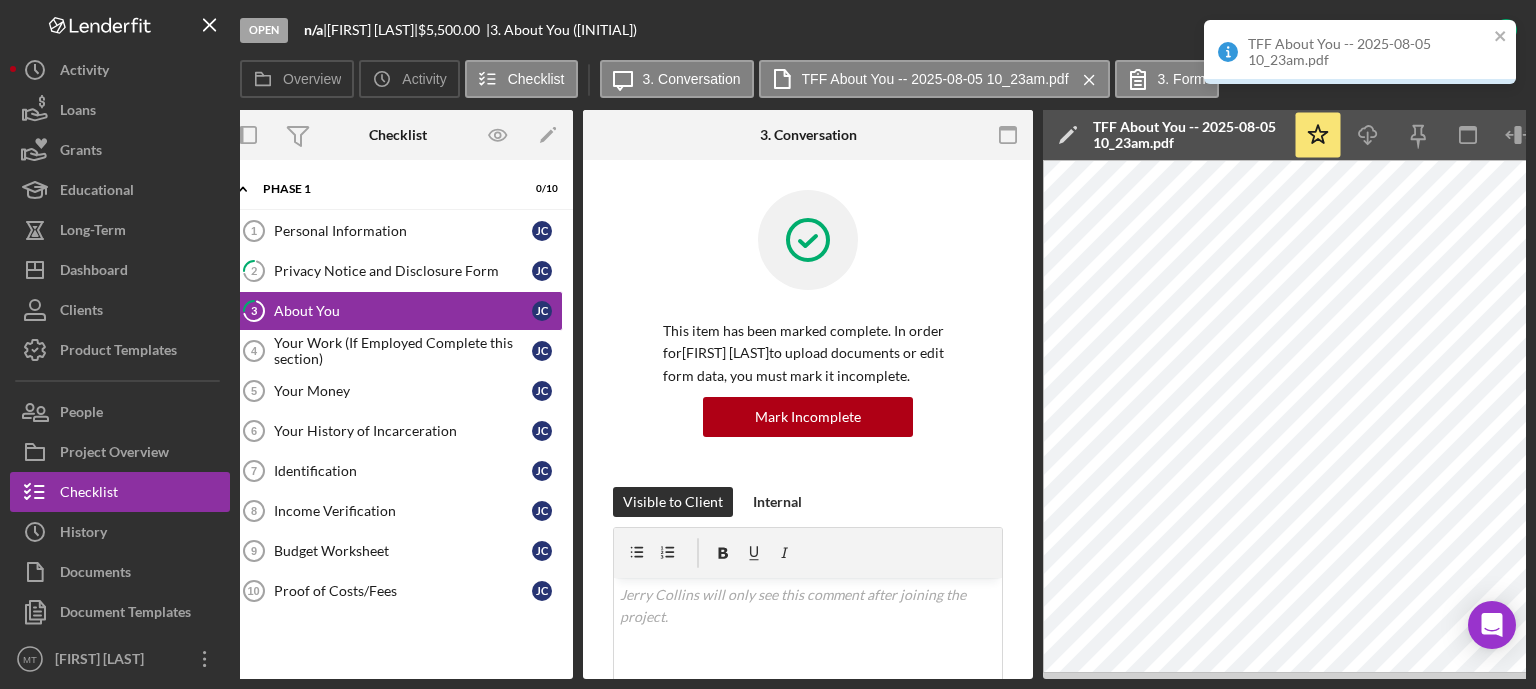 scroll, scrollTop: 0, scrollLeft: 0, axis: both 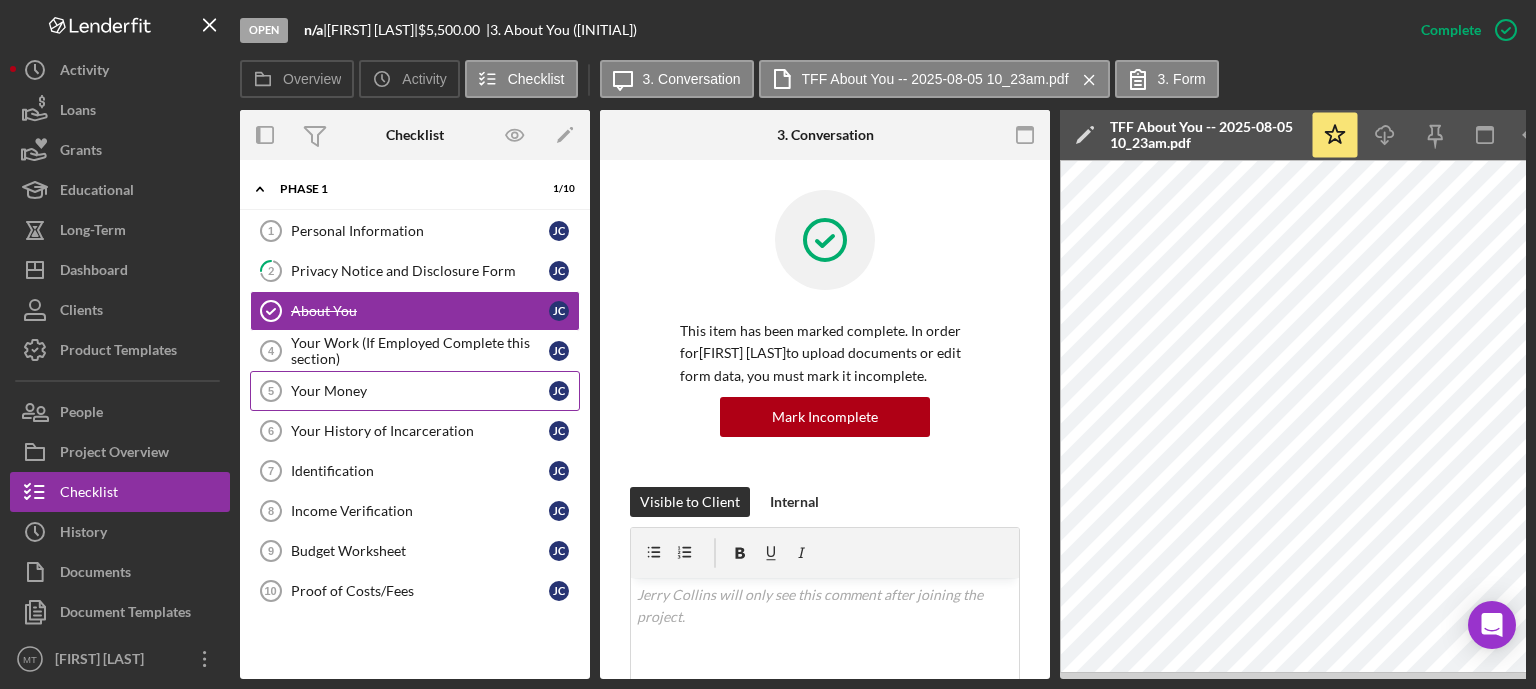 click on "Your Money 5 Your Money [INITIAL] [INITIAL]" at bounding box center [415, 391] 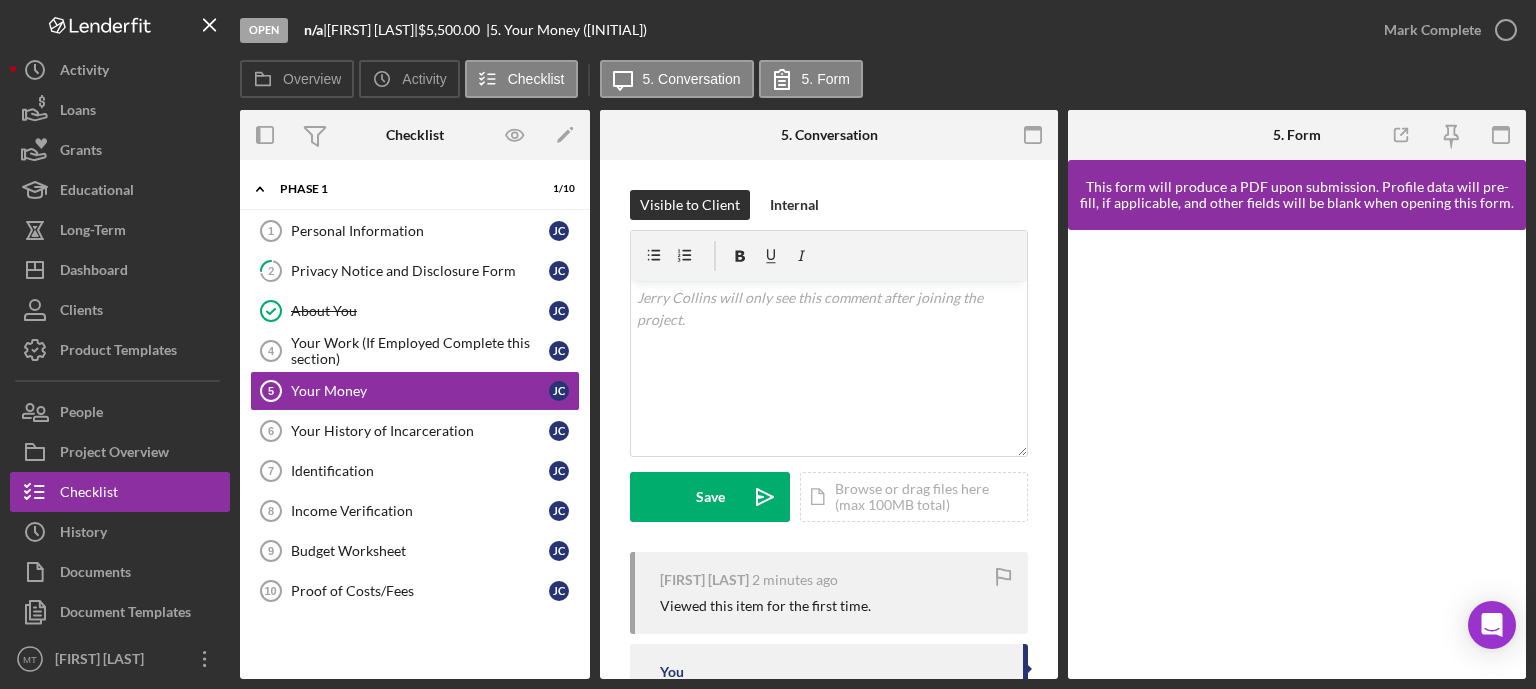 click on "Open n/a   |   [FIRST]   |   $5,500.00    |   5. Your Money ([INITIAL])" at bounding box center [802, 30] 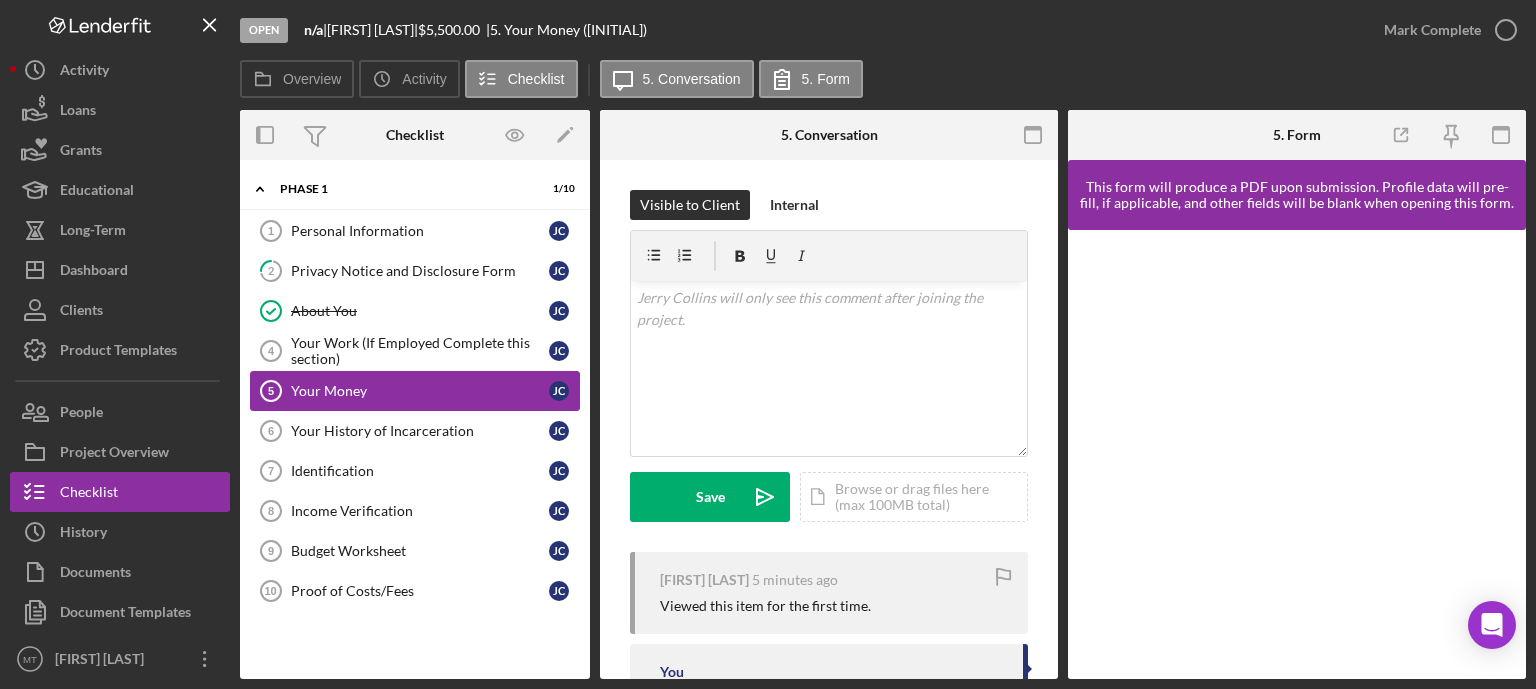 click on "Your Money" at bounding box center (420, 391) 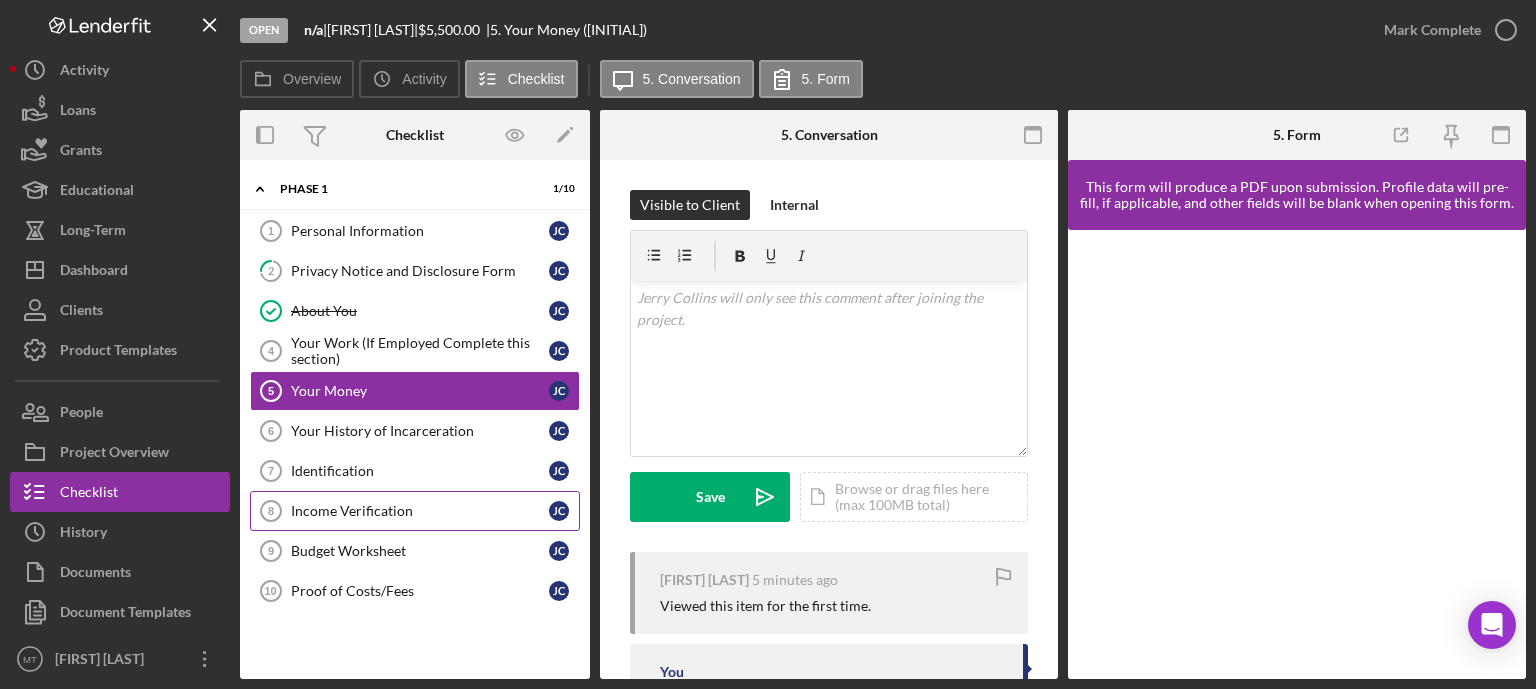 scroll, scrollTop: 119, scrollLeft: 0, axis: vertical 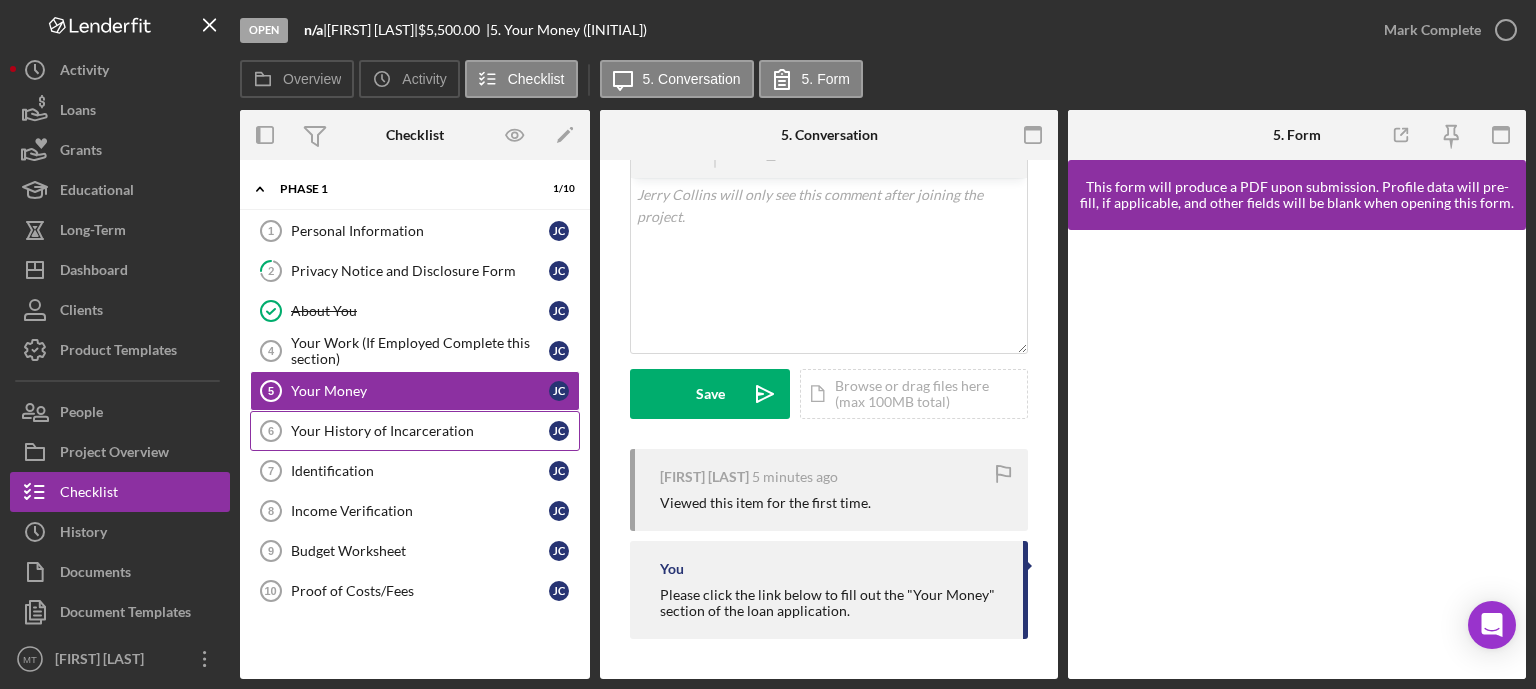 click on "Your History of Incarceration" at bounding box center (420, 431) 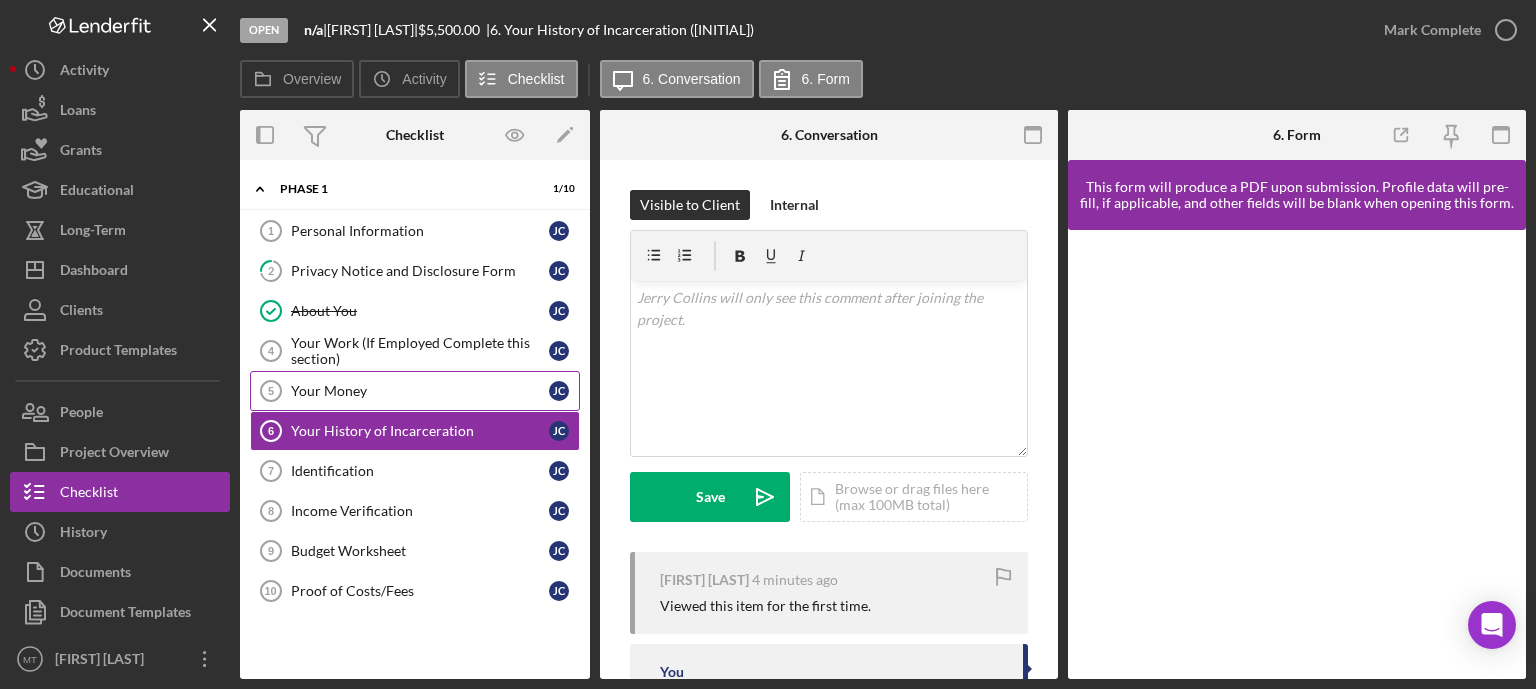 click on "Your Money" at bounding box center (420, 391) 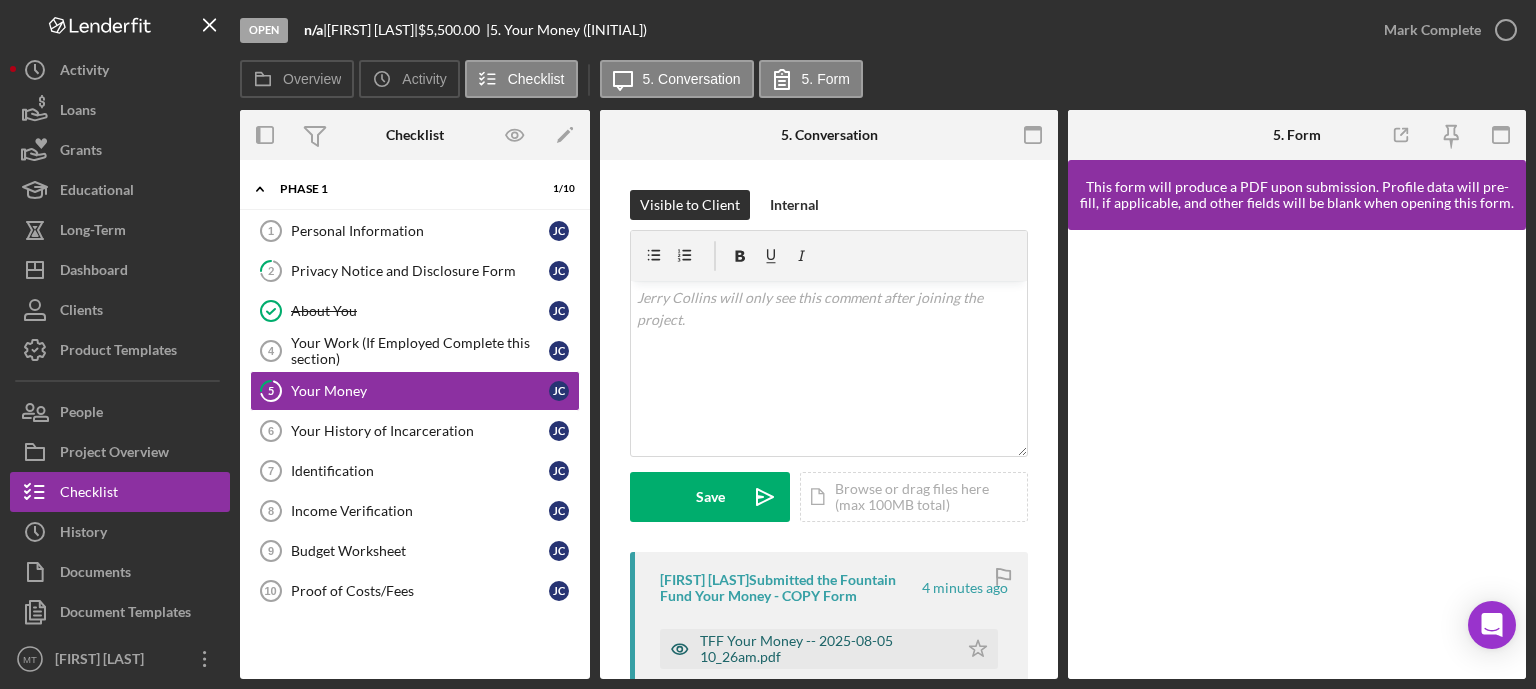 click on "TFF Your Money -- 2025-08-05 10_26am.pdf" at bounding box center [824, 649] 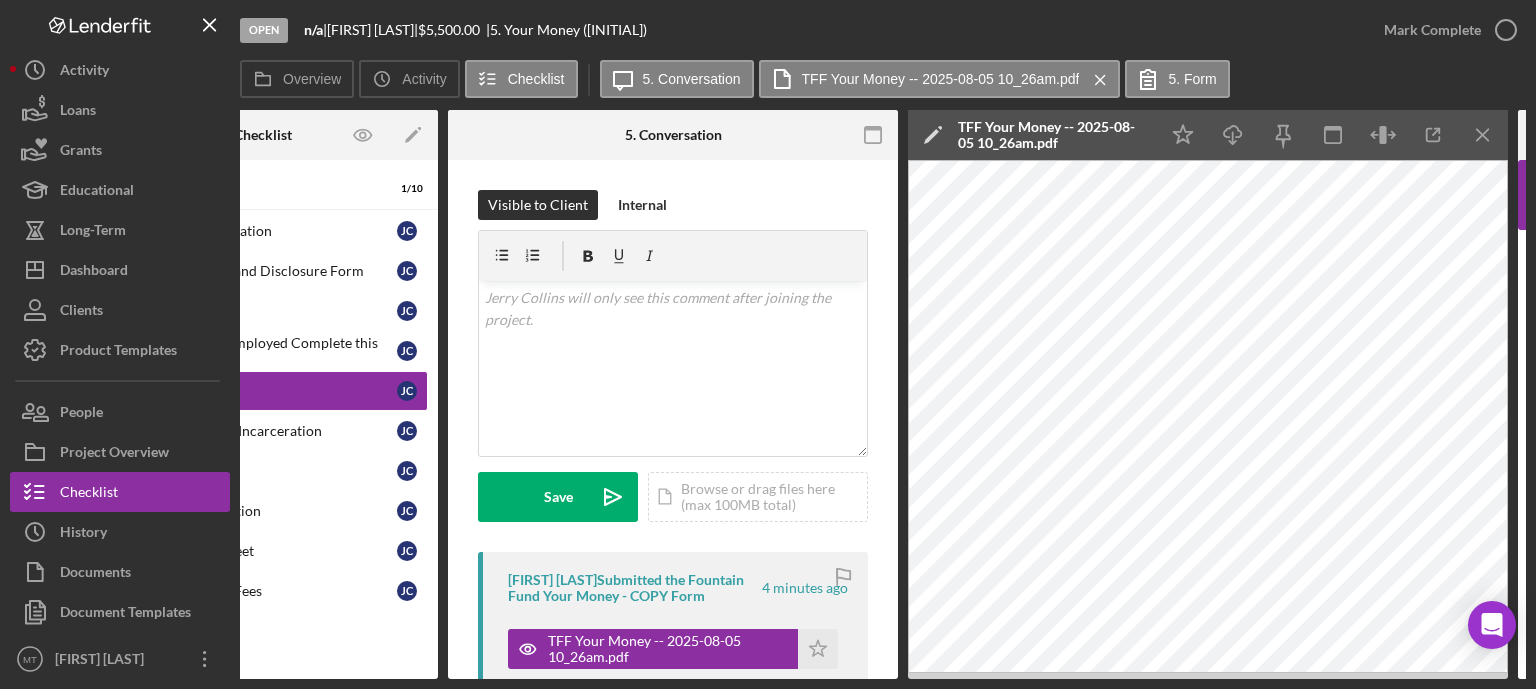 scroll, scrollTop: 0, scrollLeft: 174, axis: horizontal 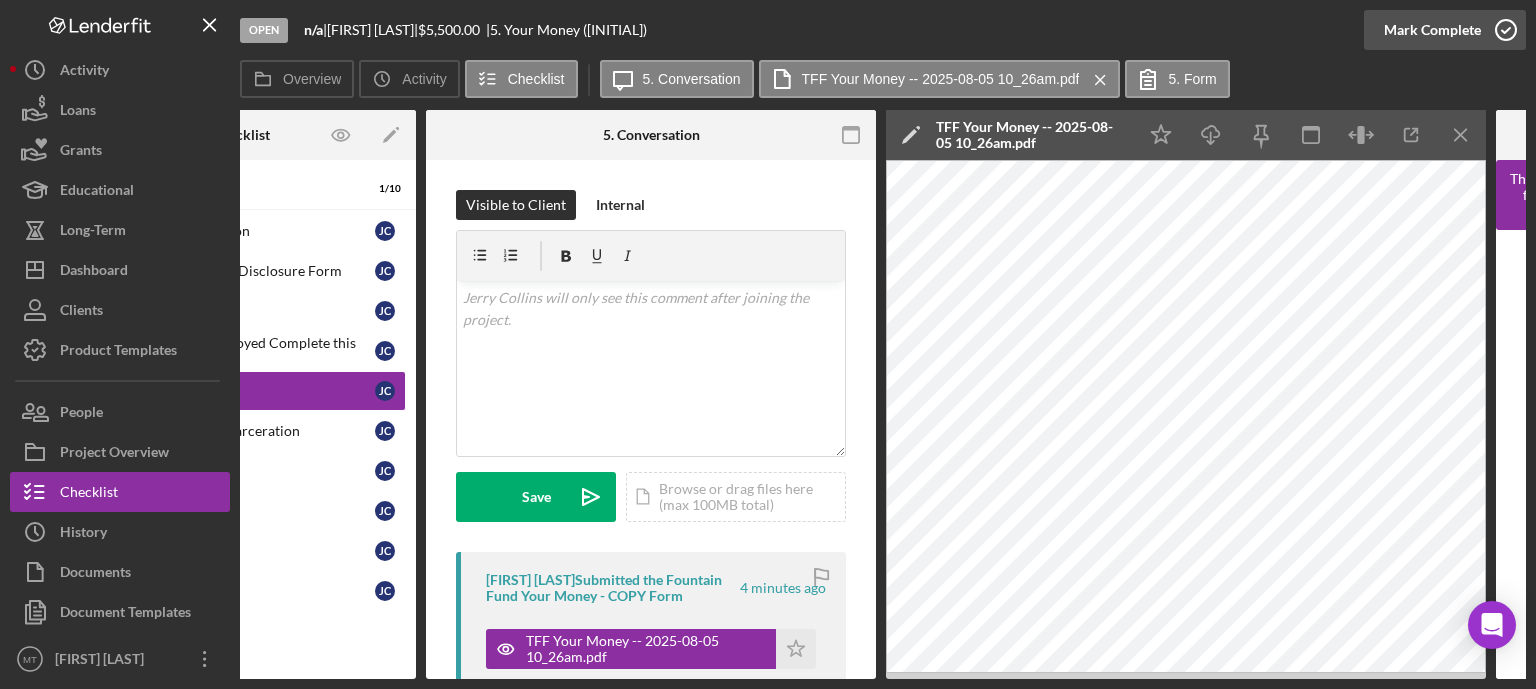 click 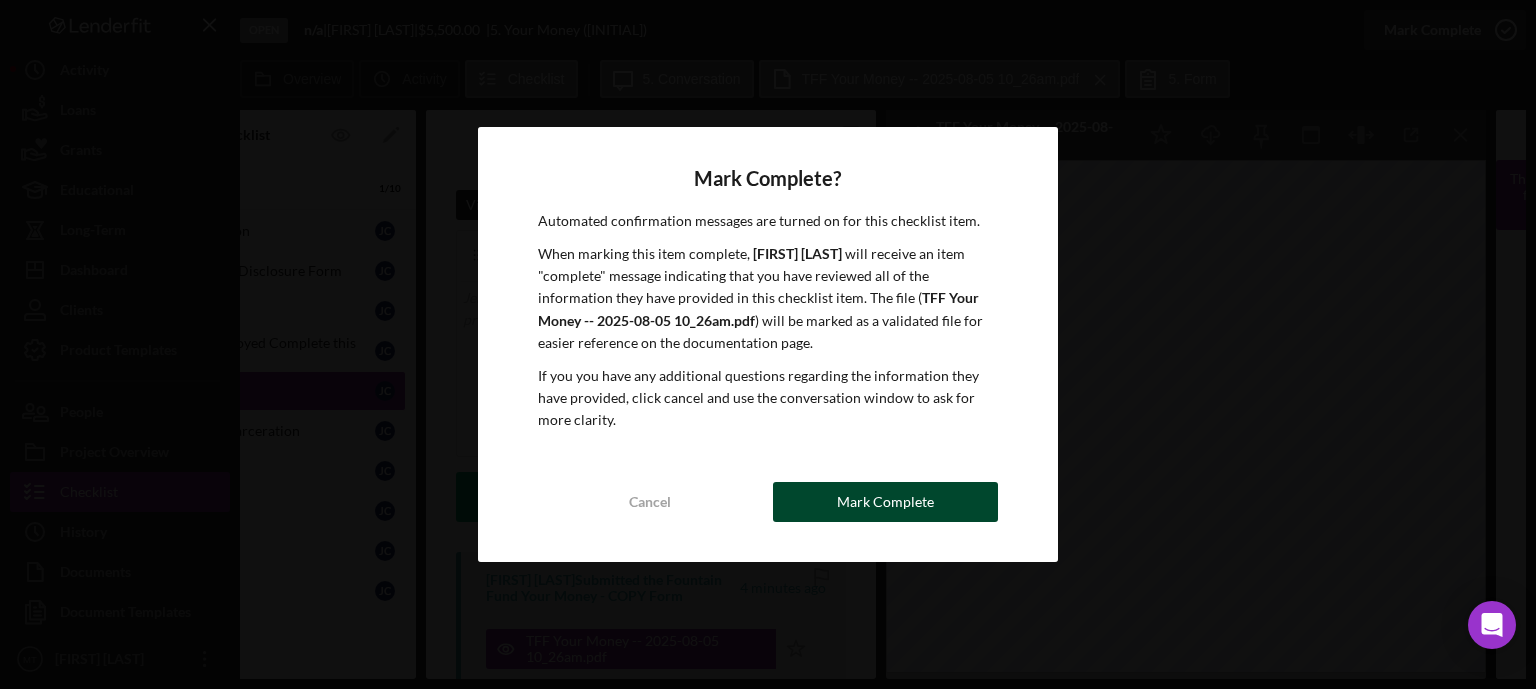 click on "Mark Complete" at bounding box center [885, 502] 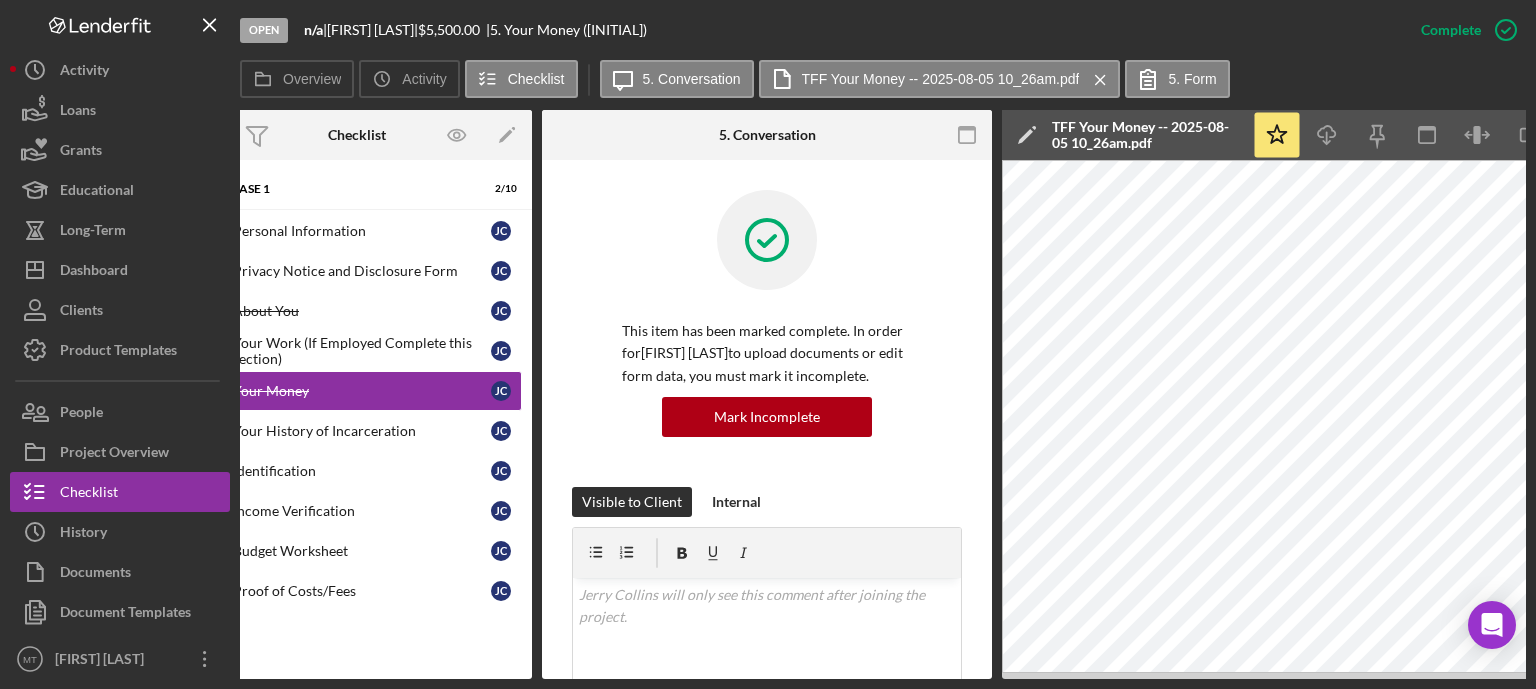 scroll, scrollTop: 0, scrollLeft: 0, axis: both 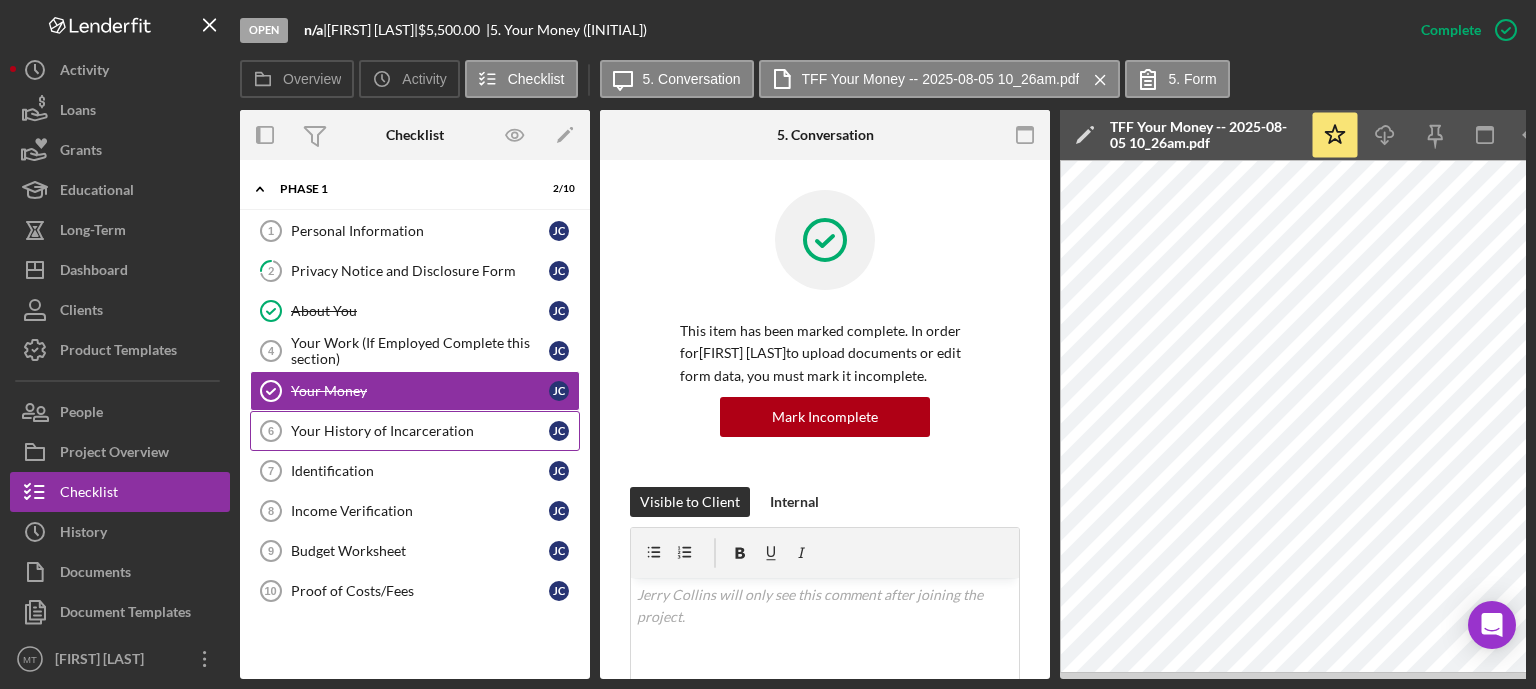 click on "Your History of Incarceration" at bounding box center [420, 431] 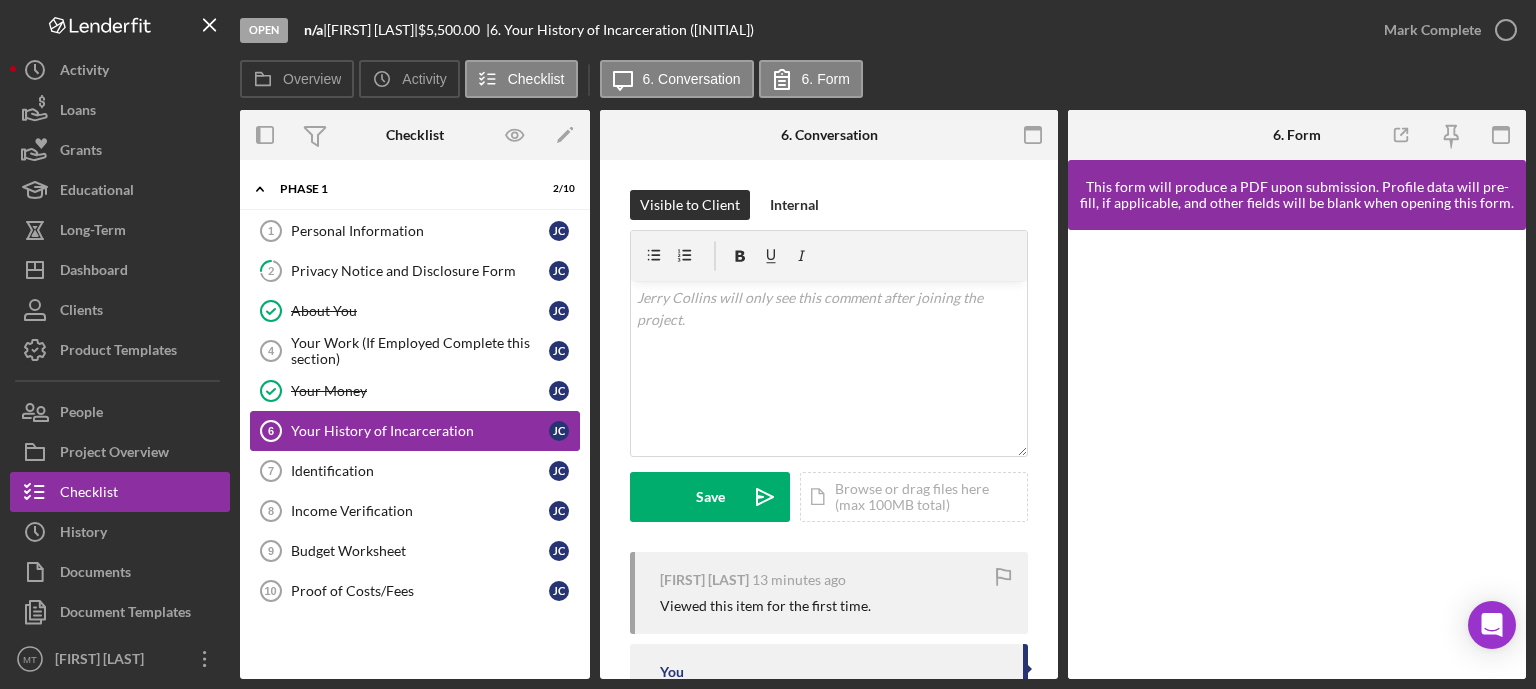 click on "Your History of Incarceration" at bounding box center [420, 431] 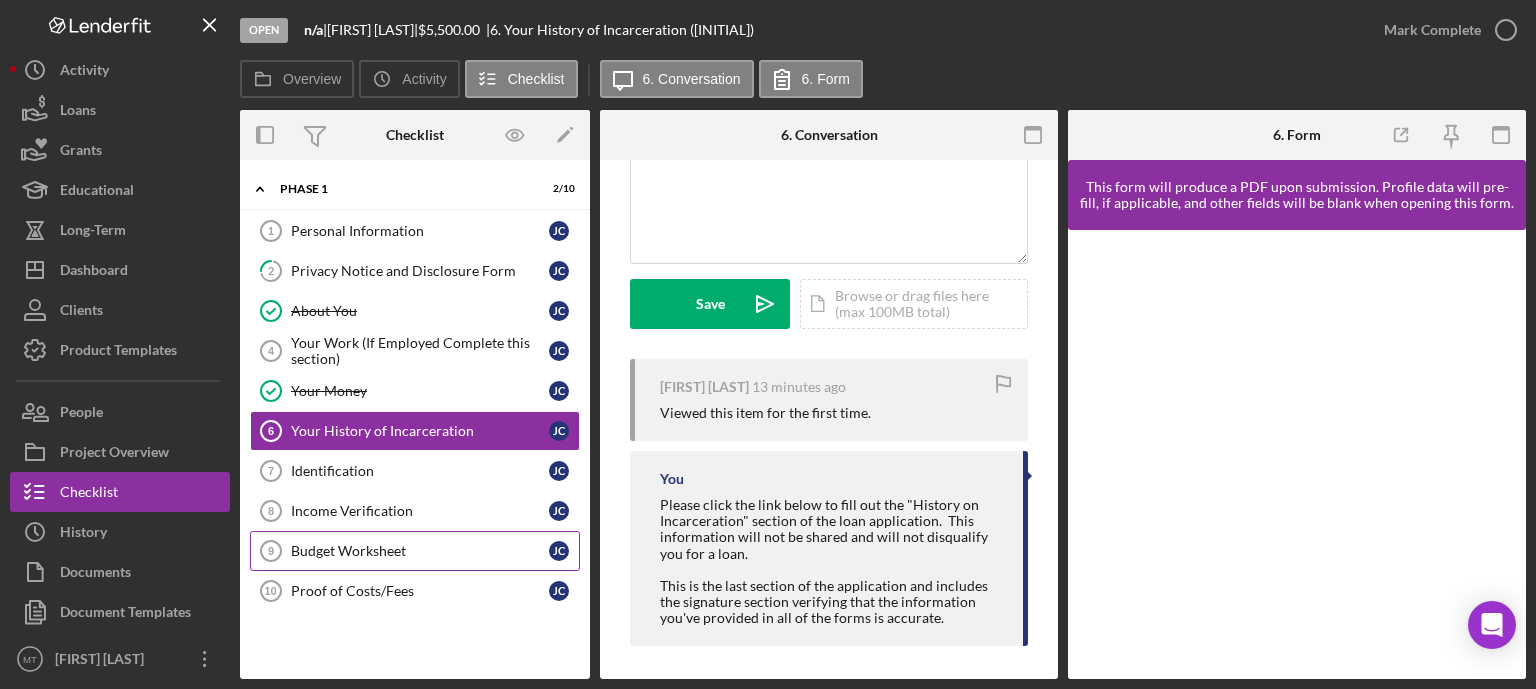 scroll, scrollTop: 194, scrollLeft: 0, axis: vertical 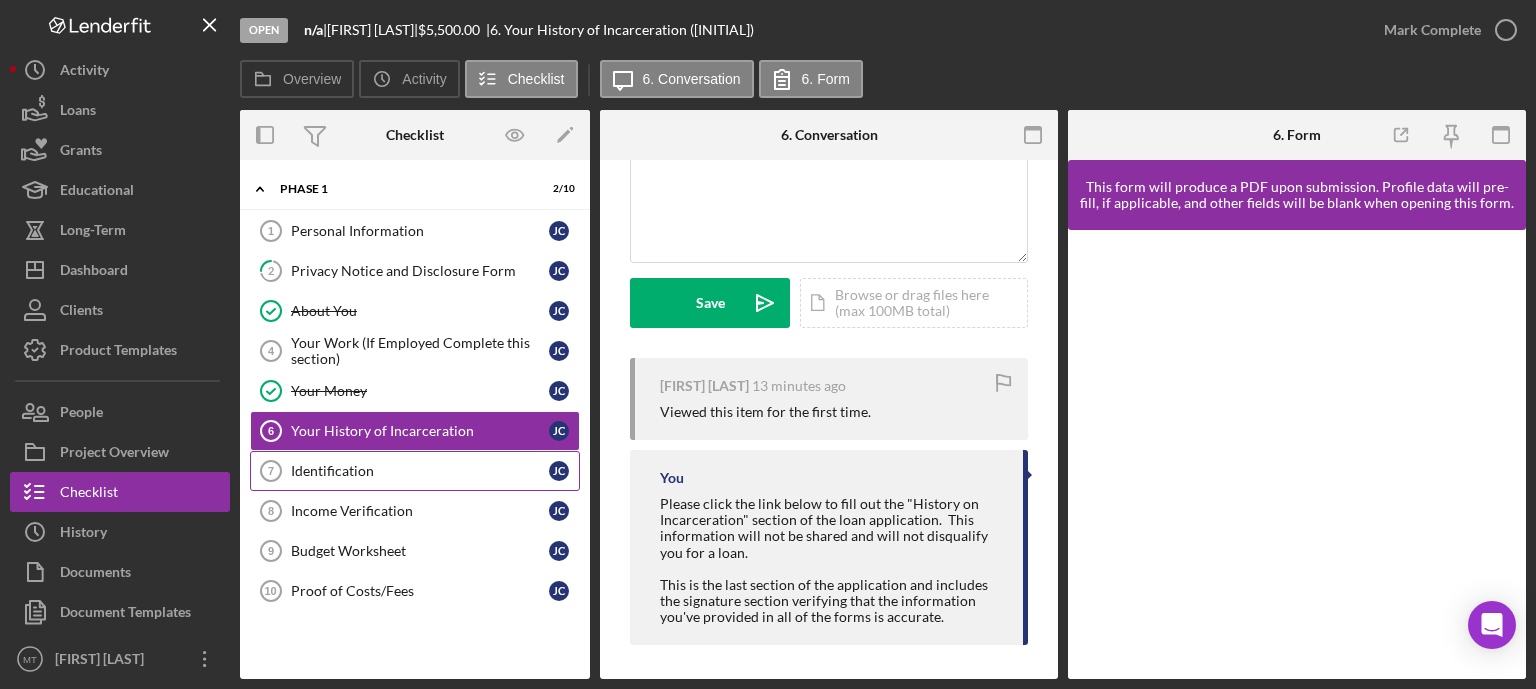 click on "Identification" at bounding box center (420, 471) 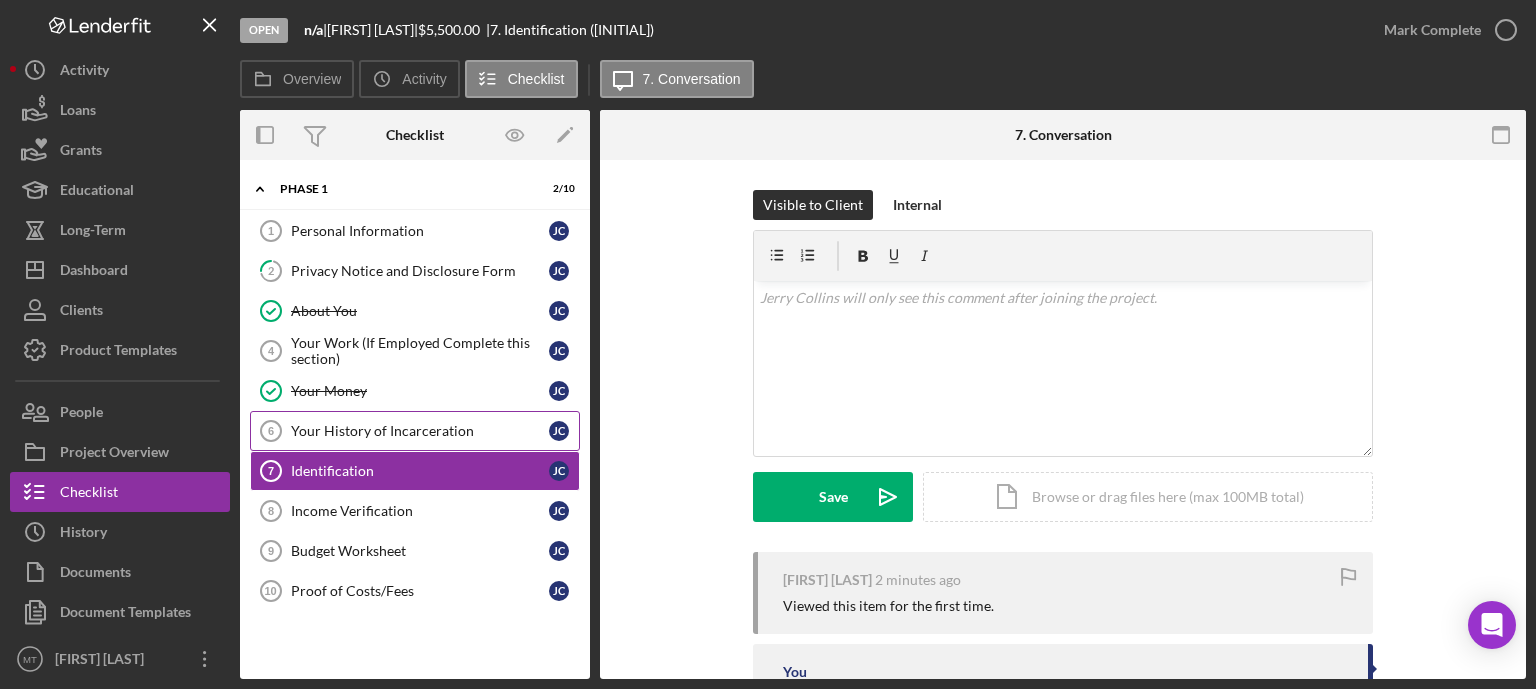 click on "Your History of Incarceration 6 Your History of Incarceration [INITIAL] [INITIAL]" at bounding box center (415, 431) 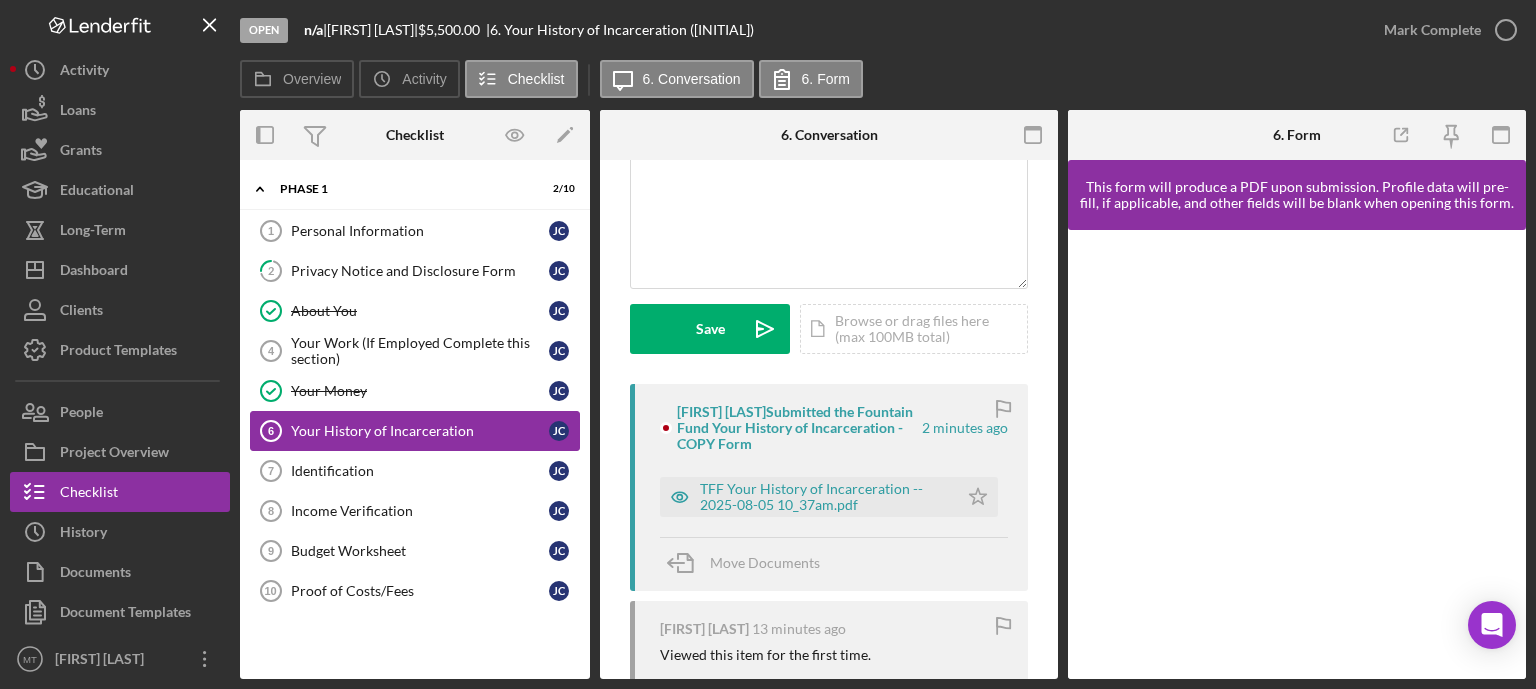 scroll, scrollTop: 170, scrollLeft: 0, axis: vertical 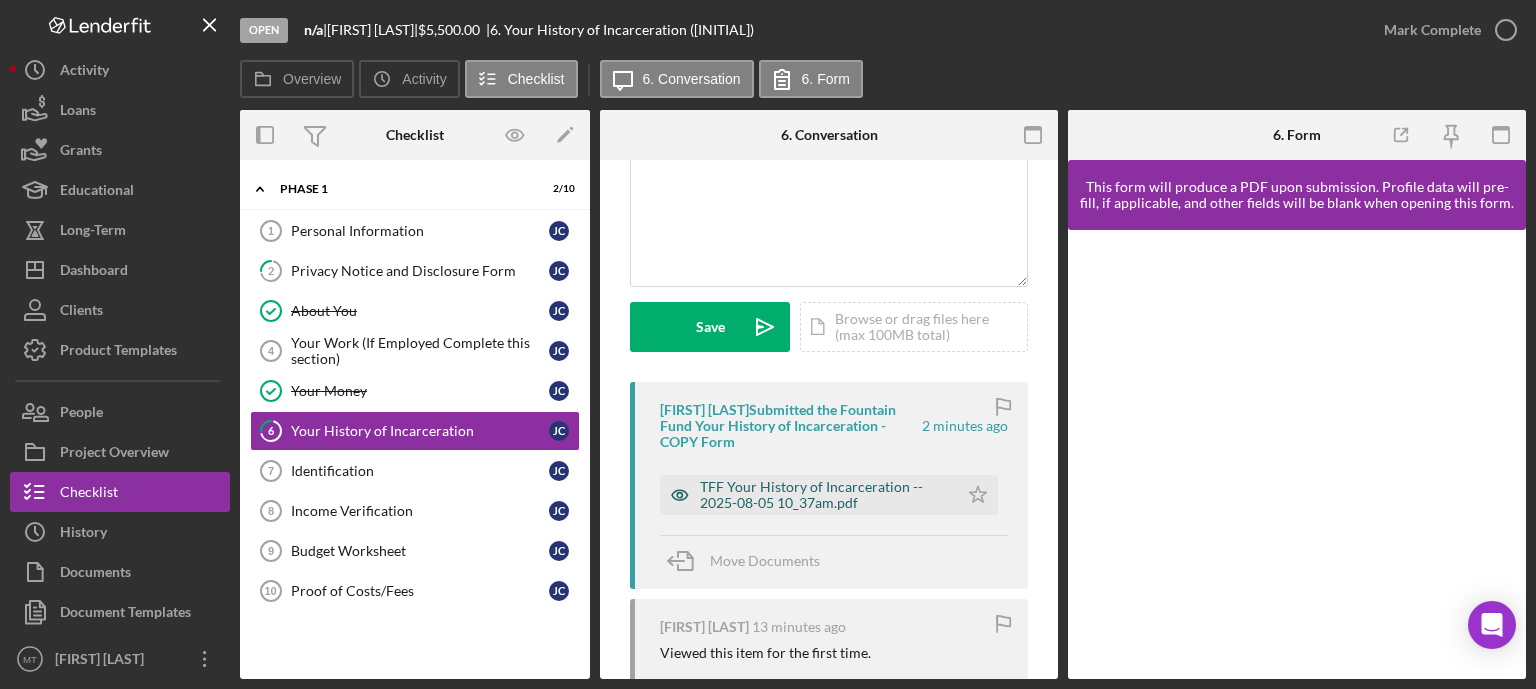 click on "TFF Your History of Incarceration -- 2025-08-05 10_37am.pdf" at bounding box center (824, 495) 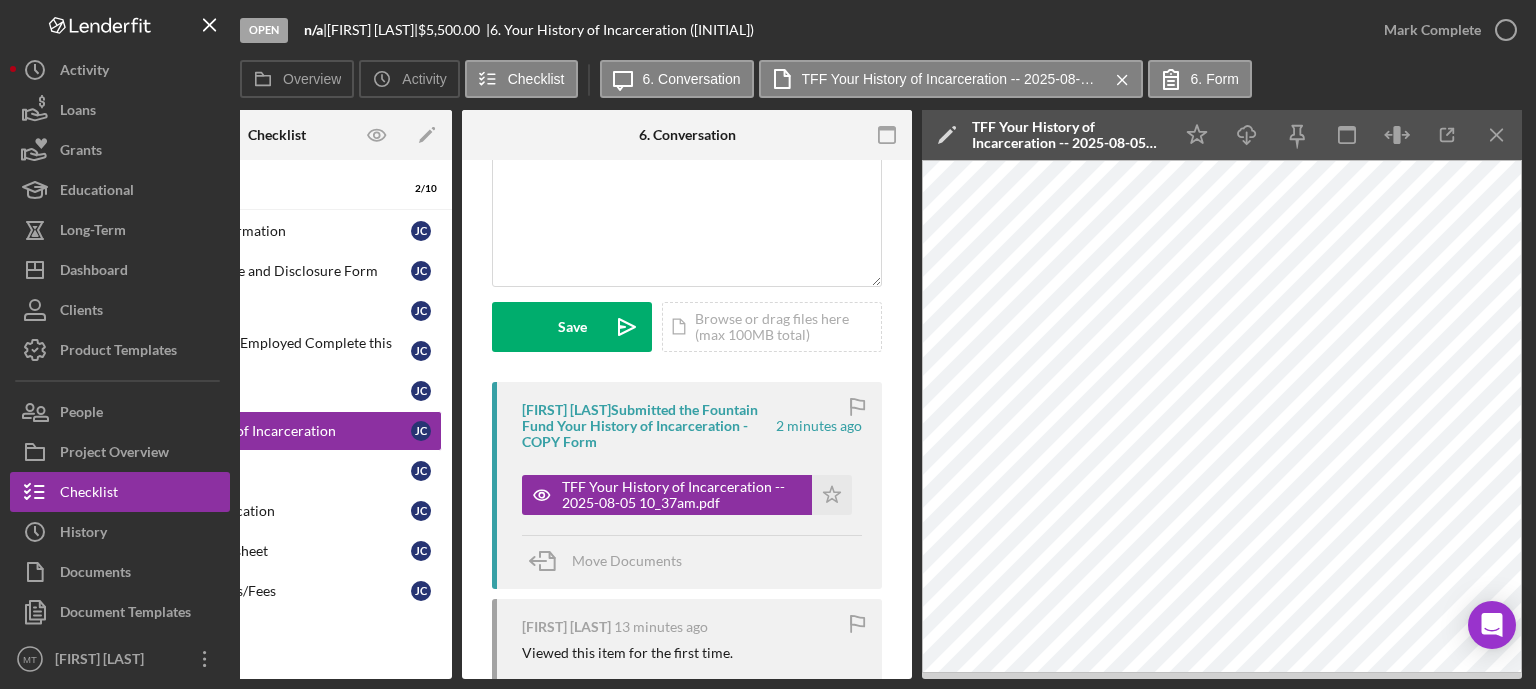 scroll, scrollTop: 0, scrollLeft: 152, axis: horizontal 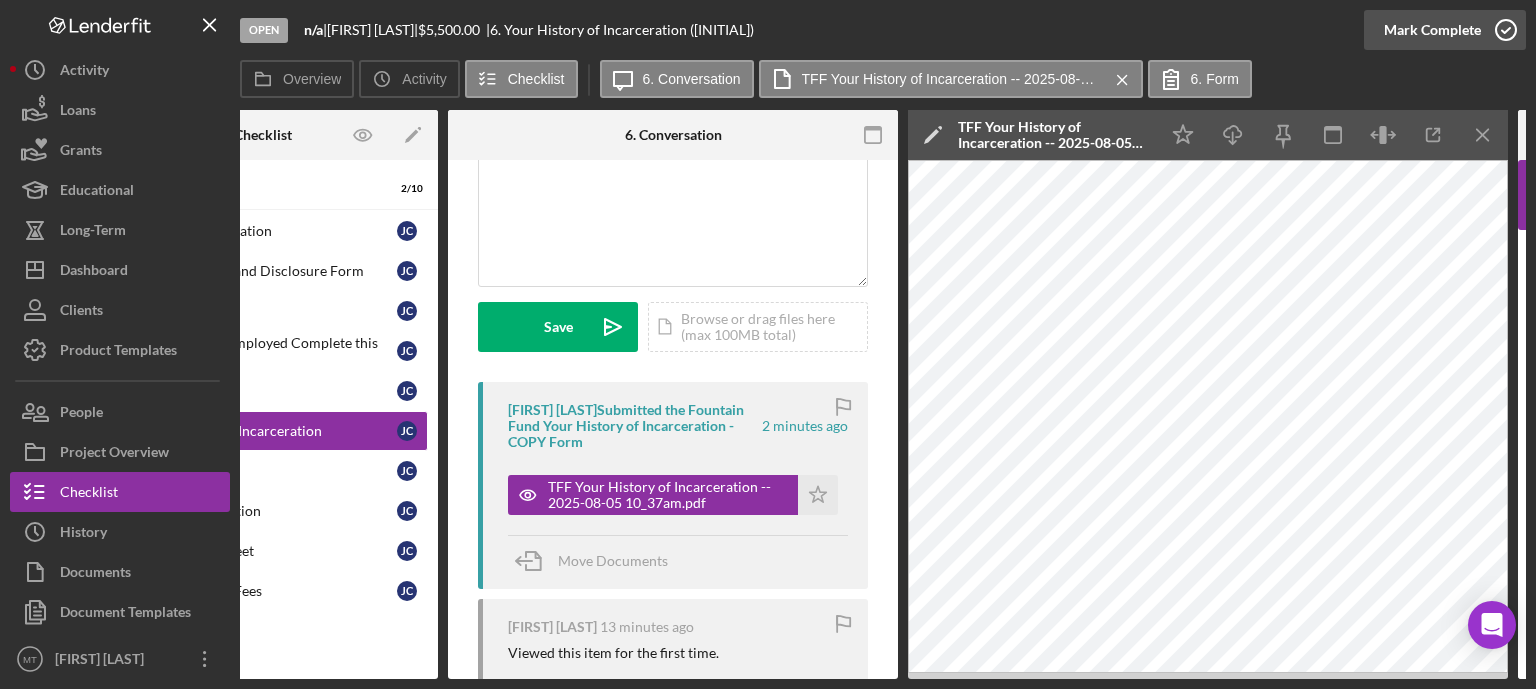 click 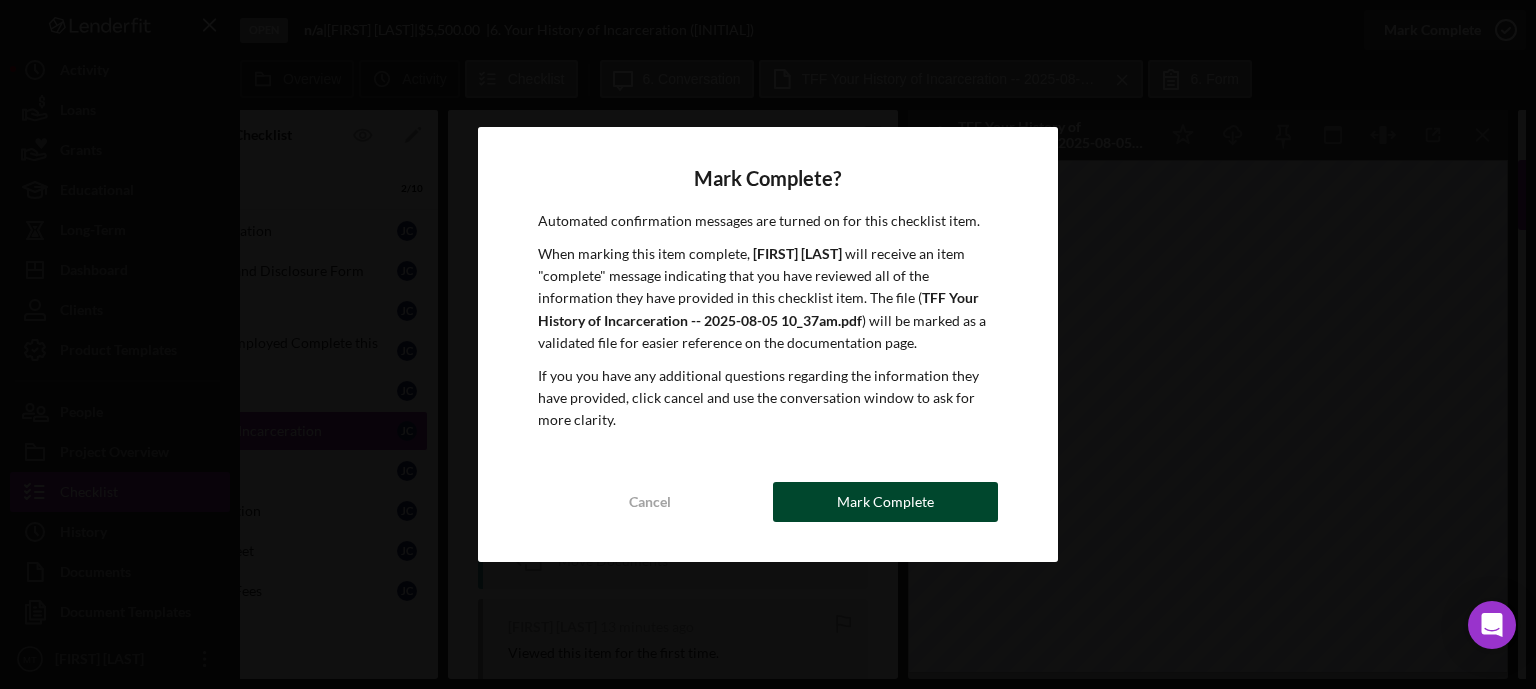 click on "Mark Complete" at bounding box center [885, 502] 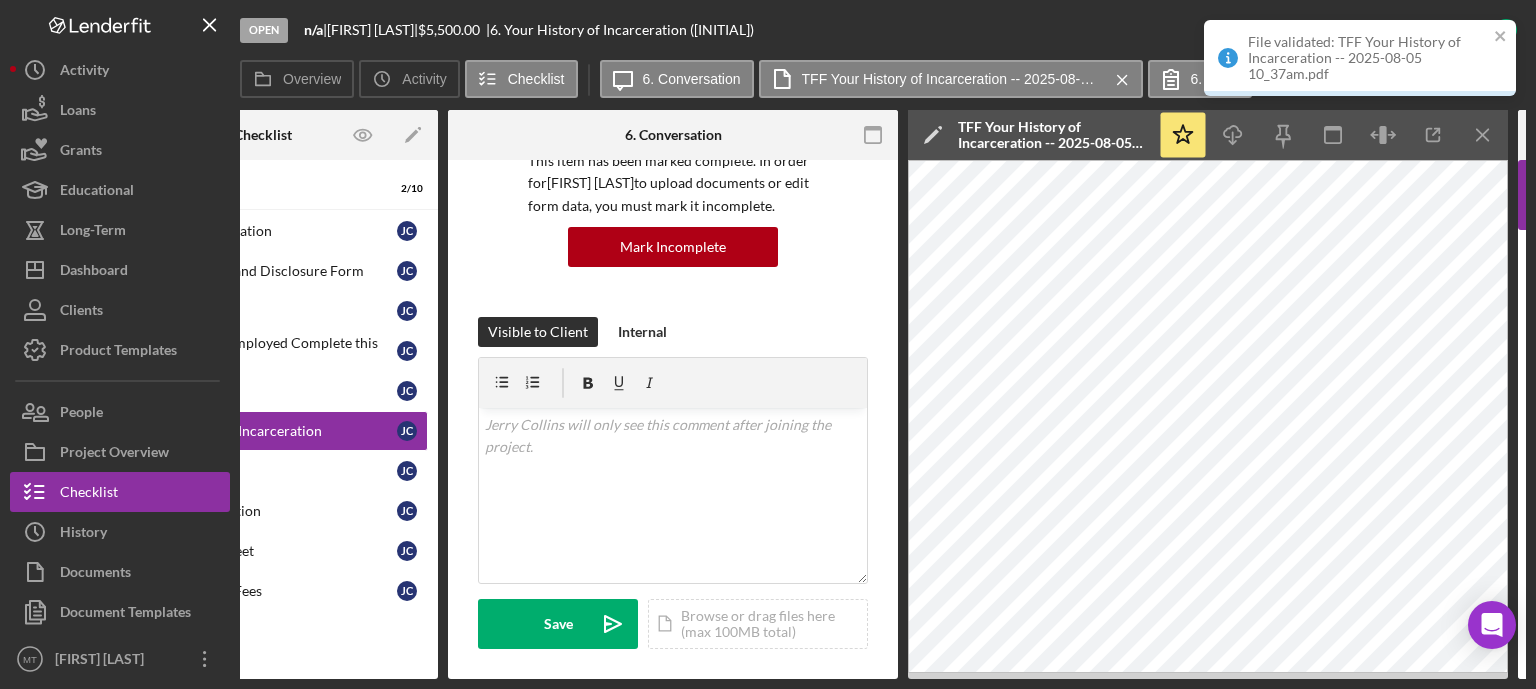 scroll, scrollTop: 467, scrollLeft: 0, axis: vertical 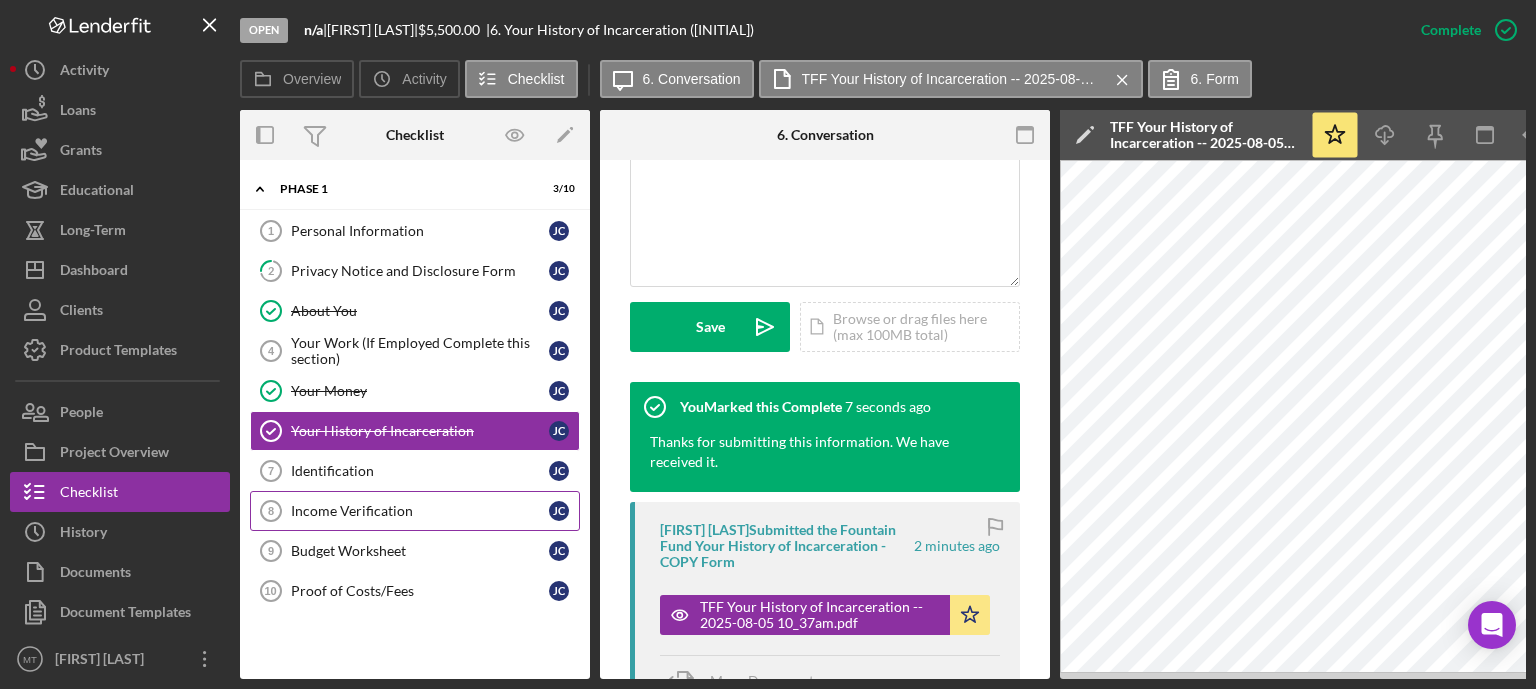 click on "Income Verification" at bounding box center (420, 511) 